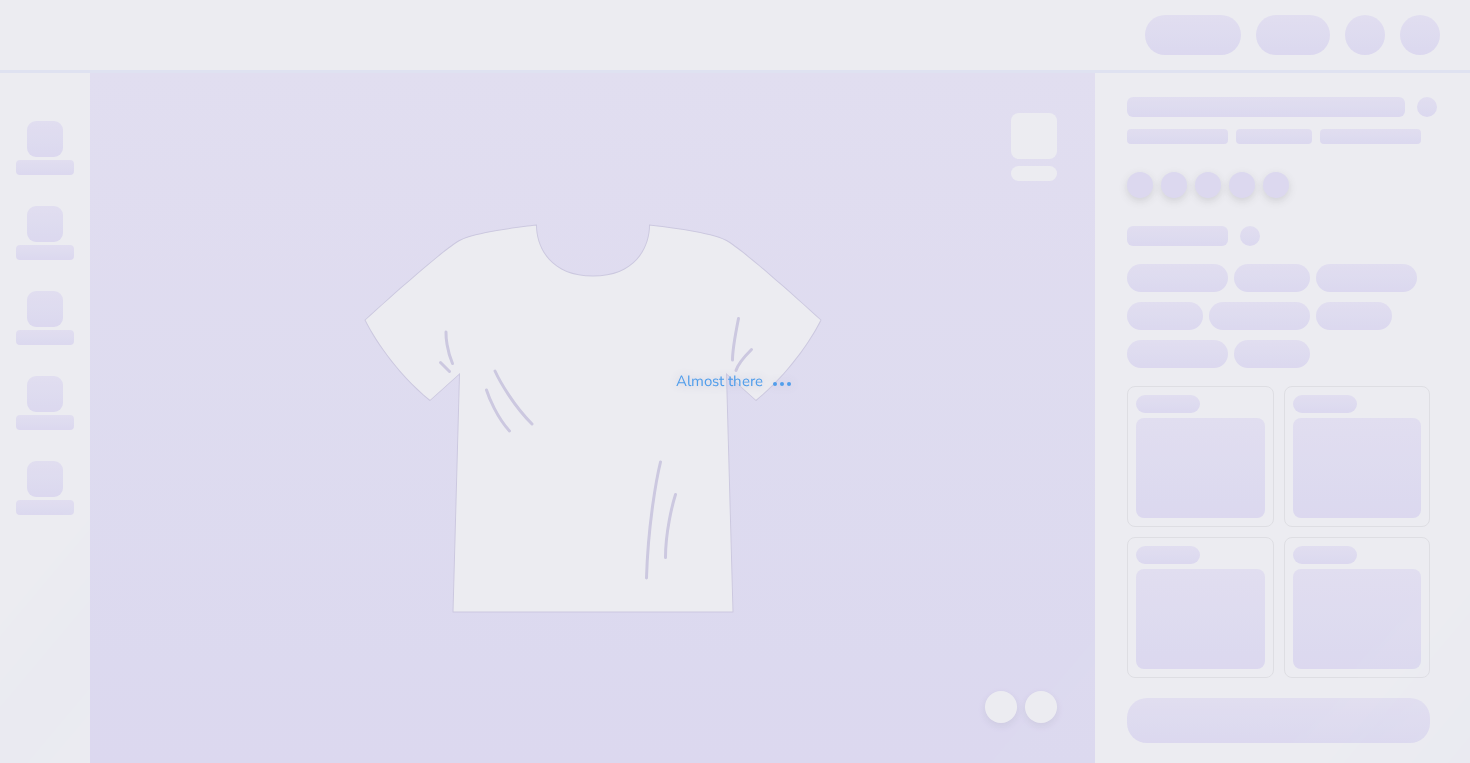 scroll, scrollTop: 0, scrollLeft: 0, axis: both 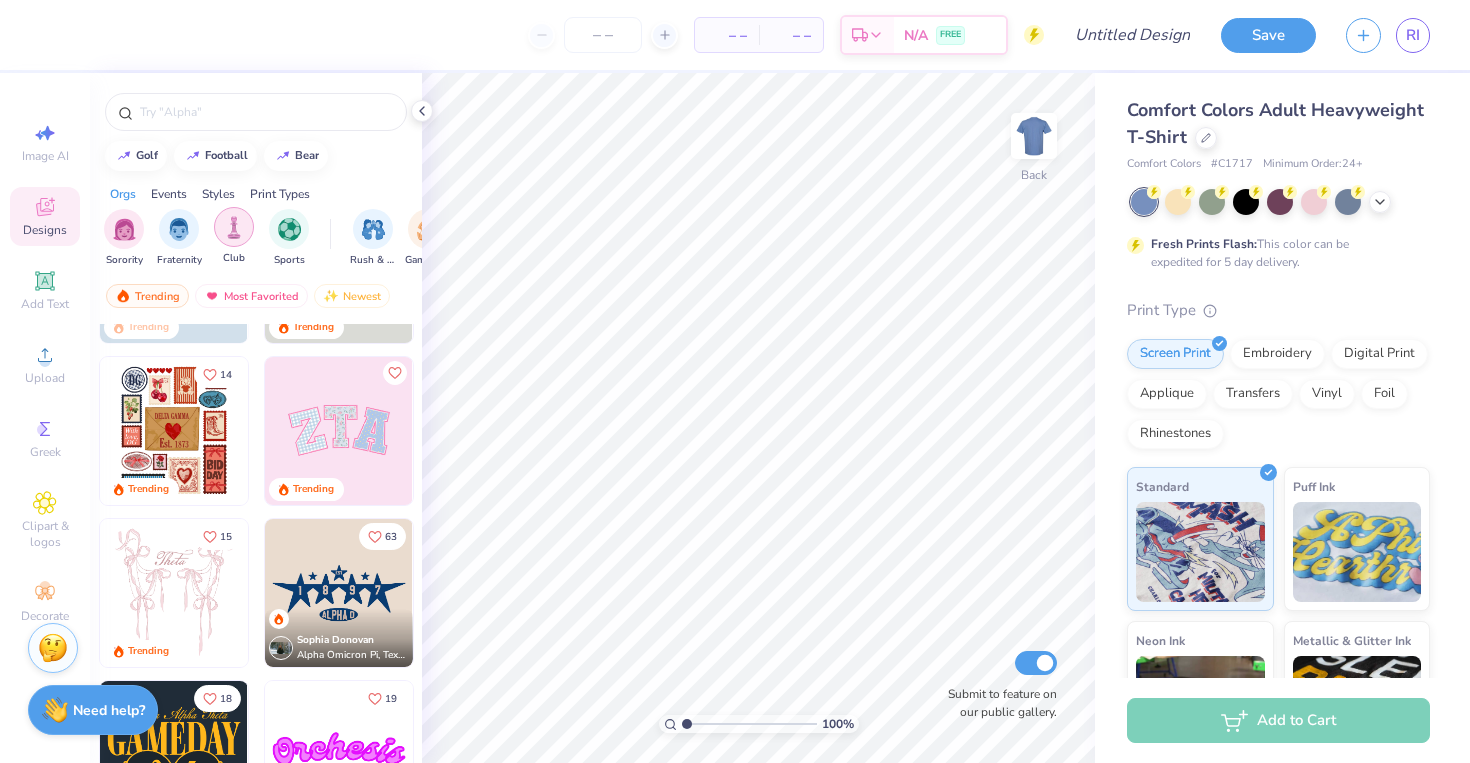 click at bounding box center (234, 227) 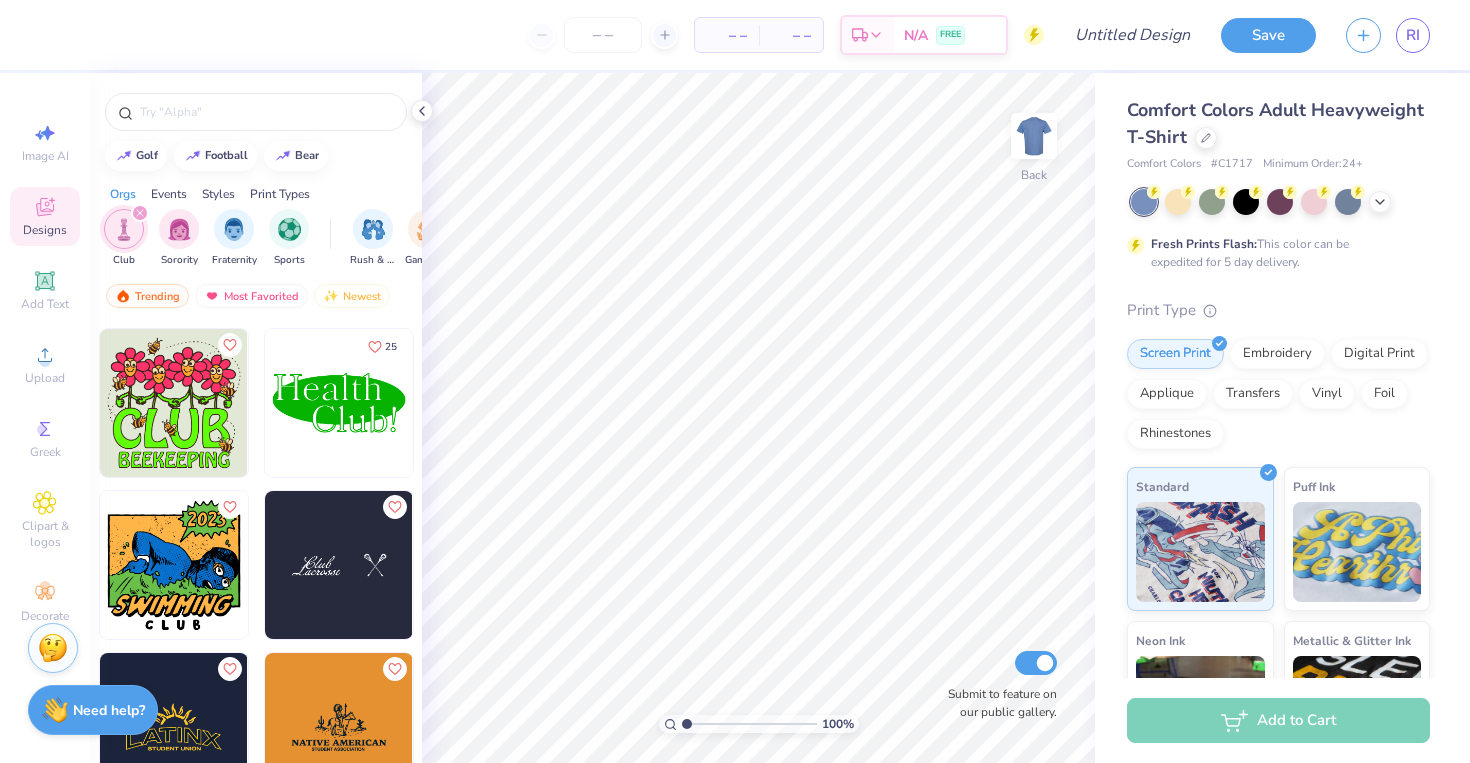 scroll, scrollTop: 810, scrollLeft: 0, axis: vertical 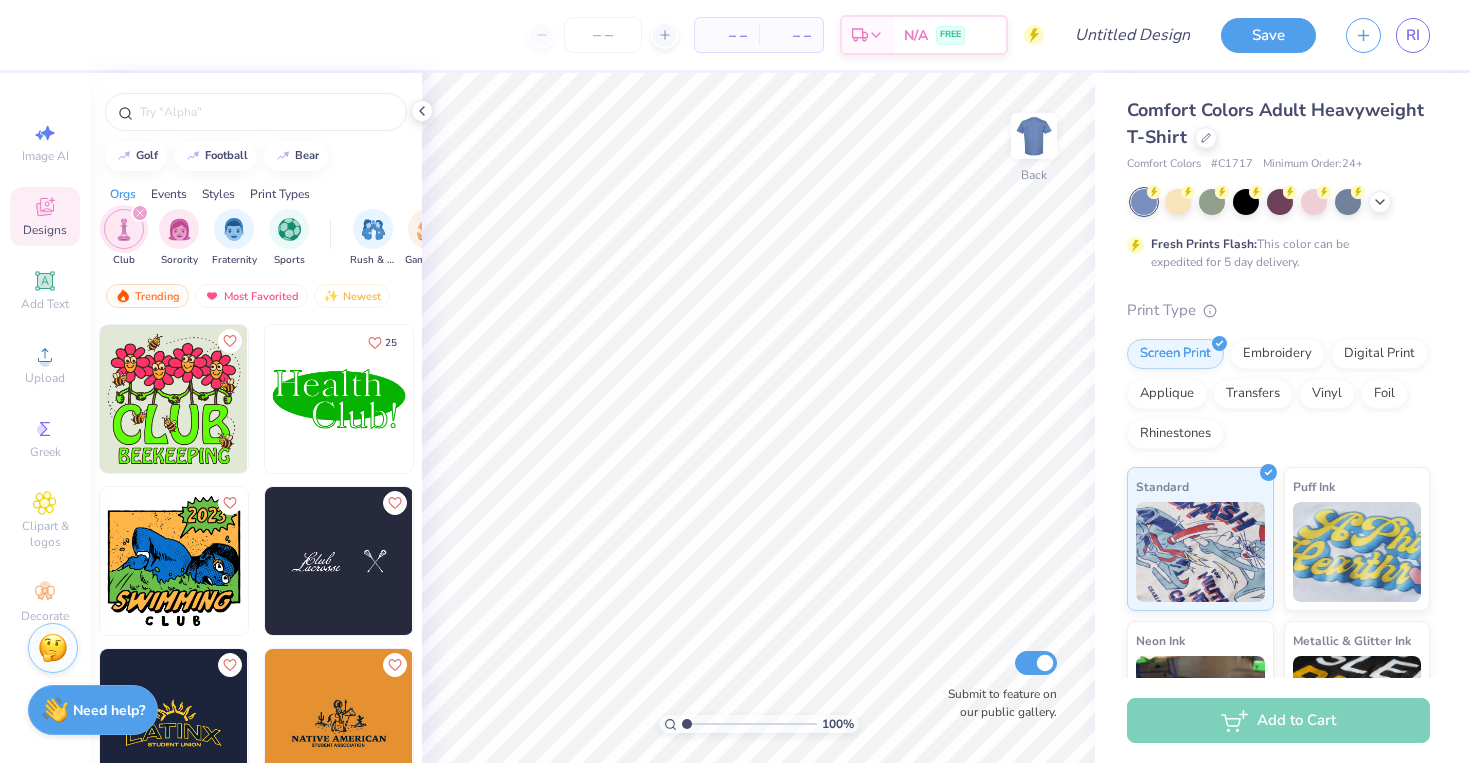 click at bounding box center (174, 399) 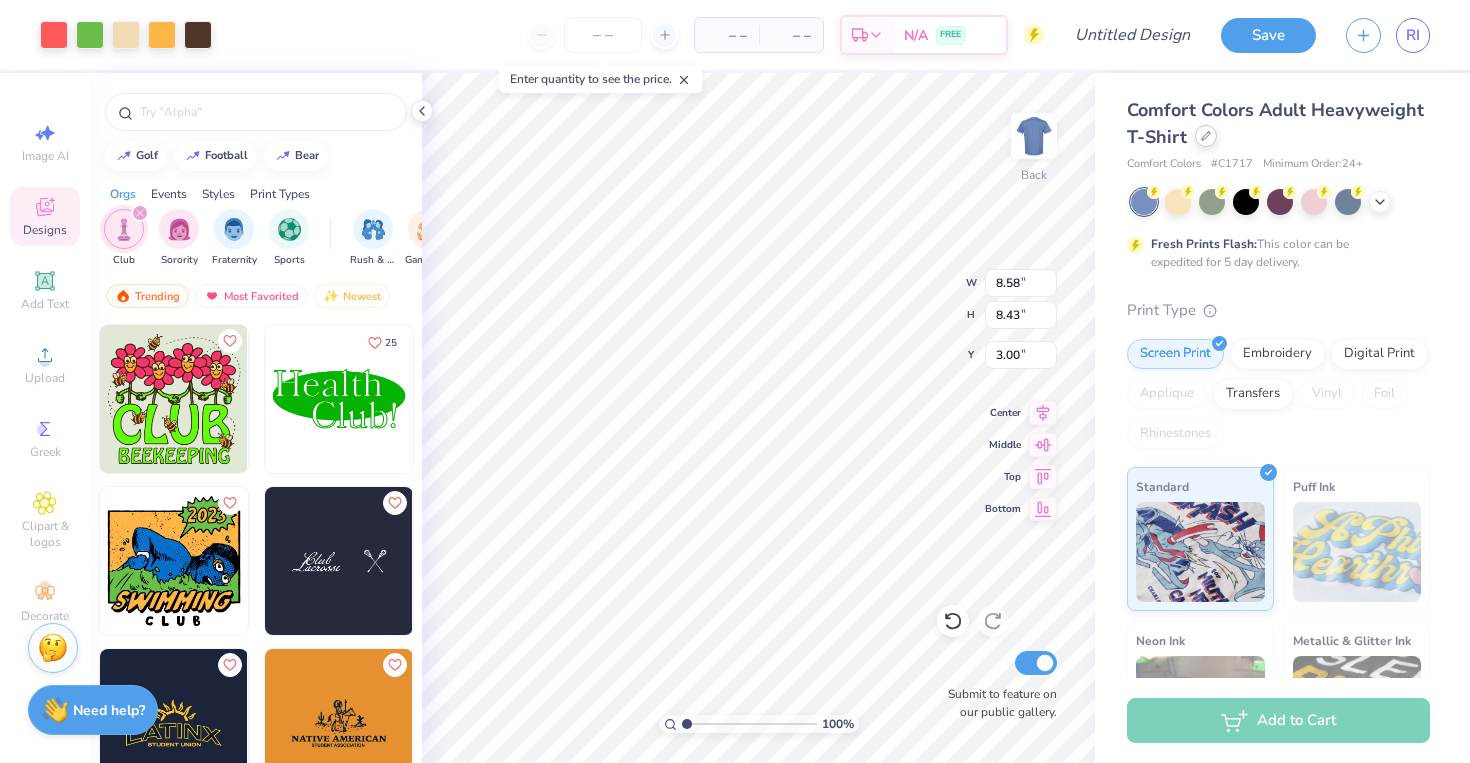 click at bounding box center (1206, 136) 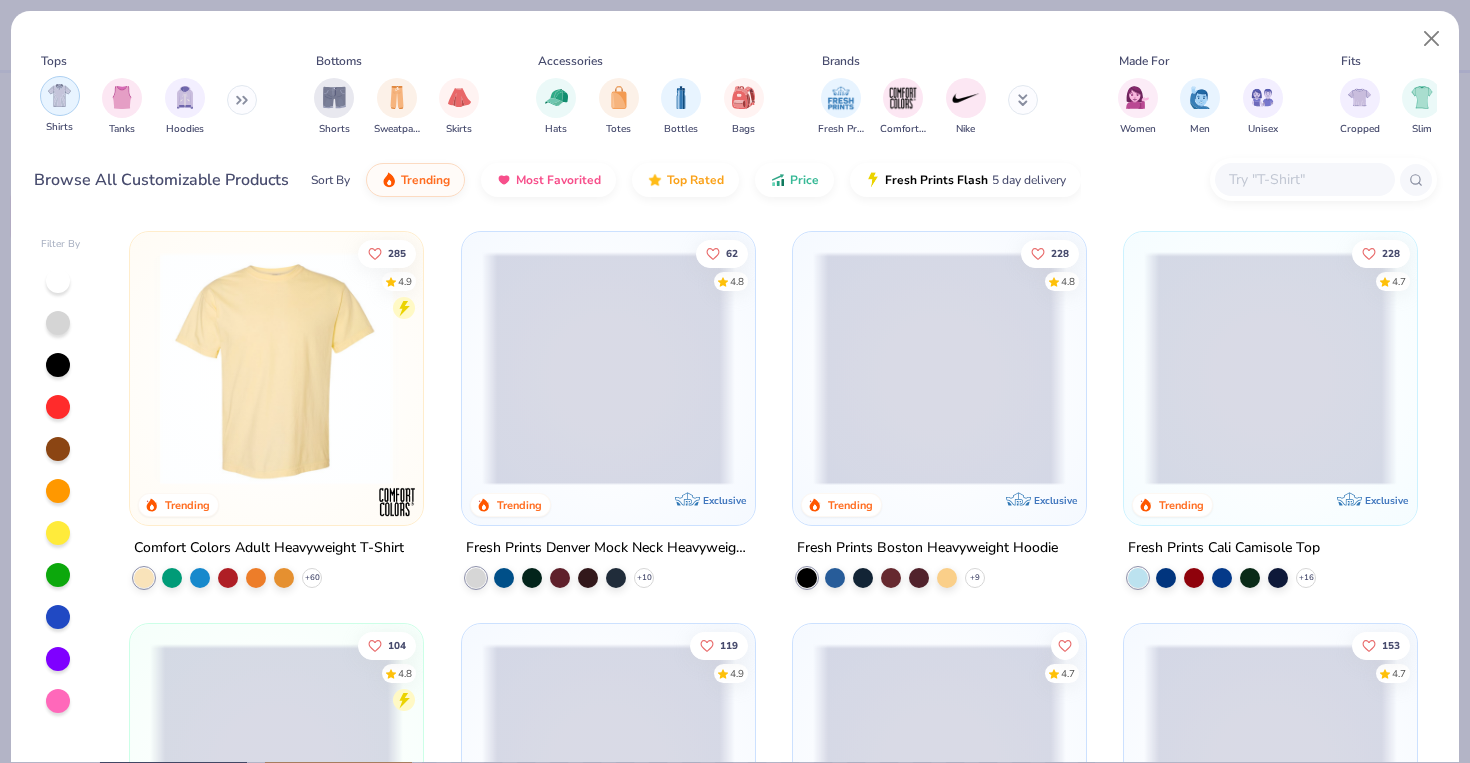 click at bounding box center [60, 96] 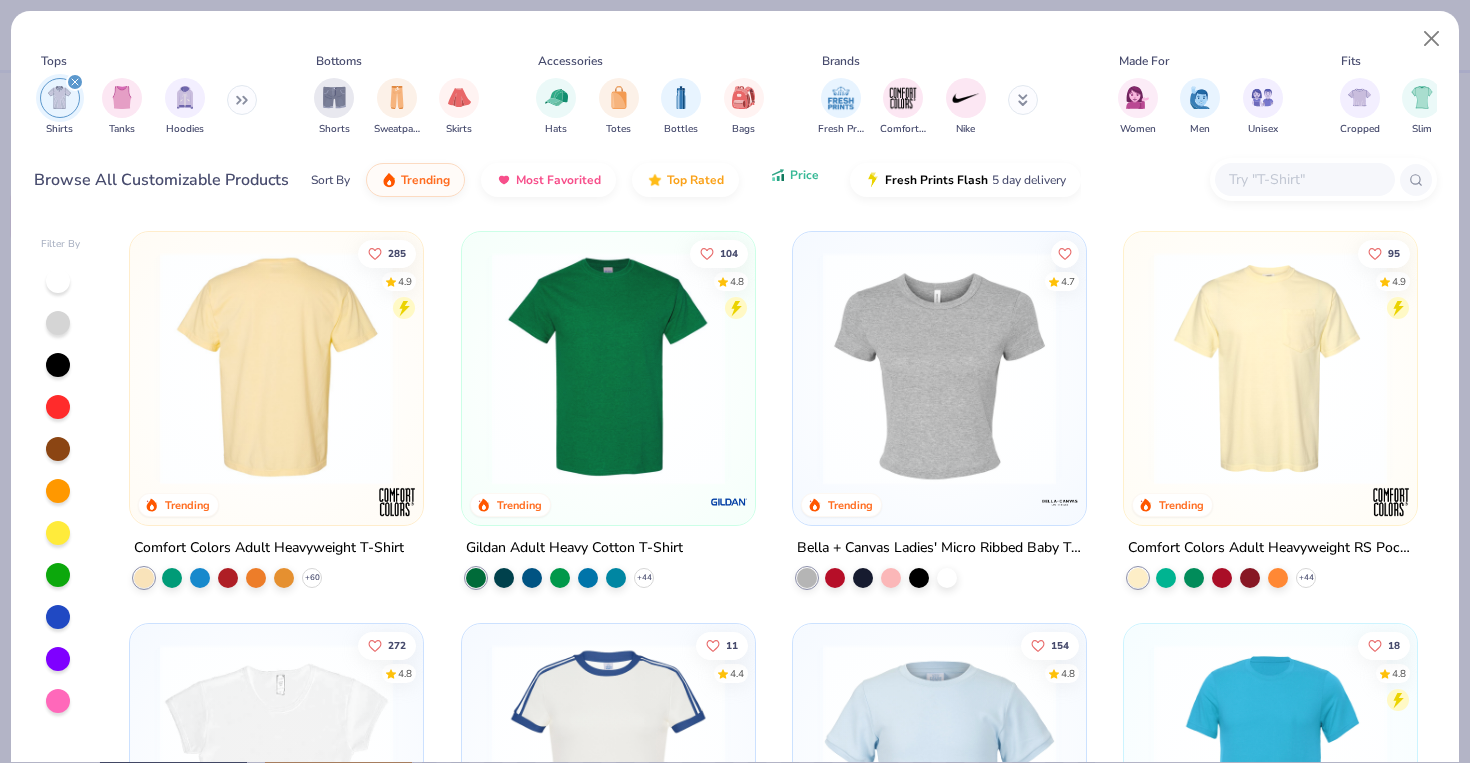 click on "Price" at bounding box center [794, 175] 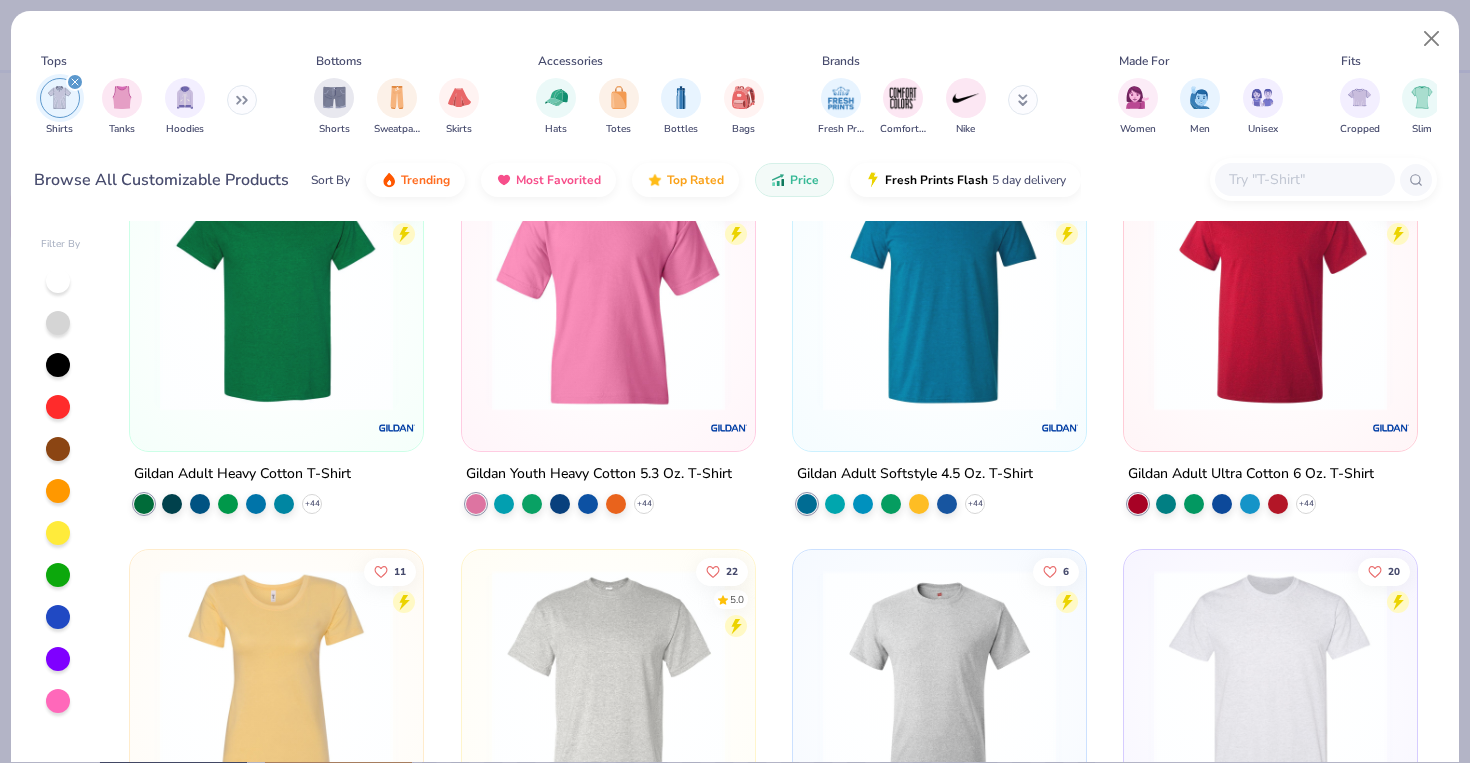 scroll, scrollTop: 0, scrollLeft: 0, axis: both 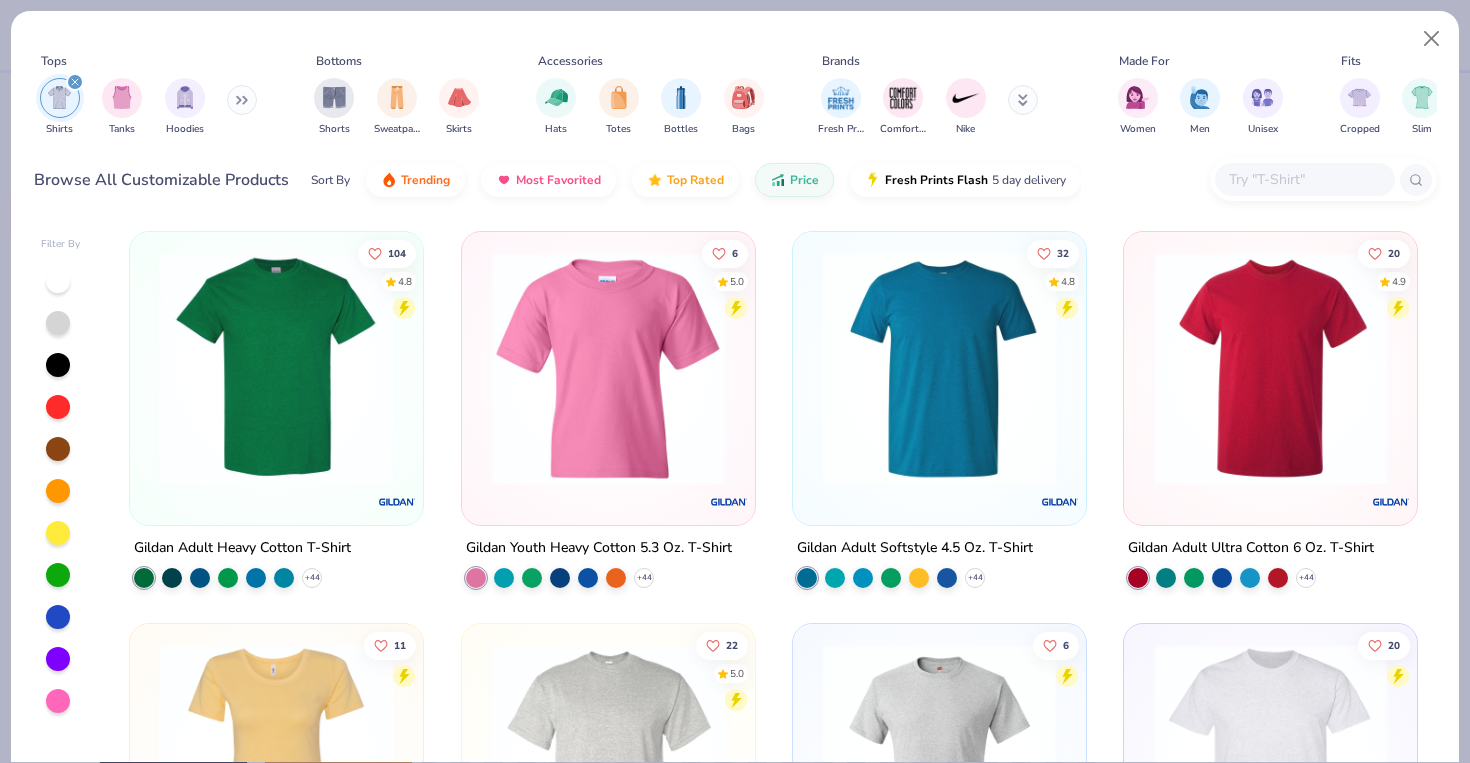 click at bounding box center [276, 368] 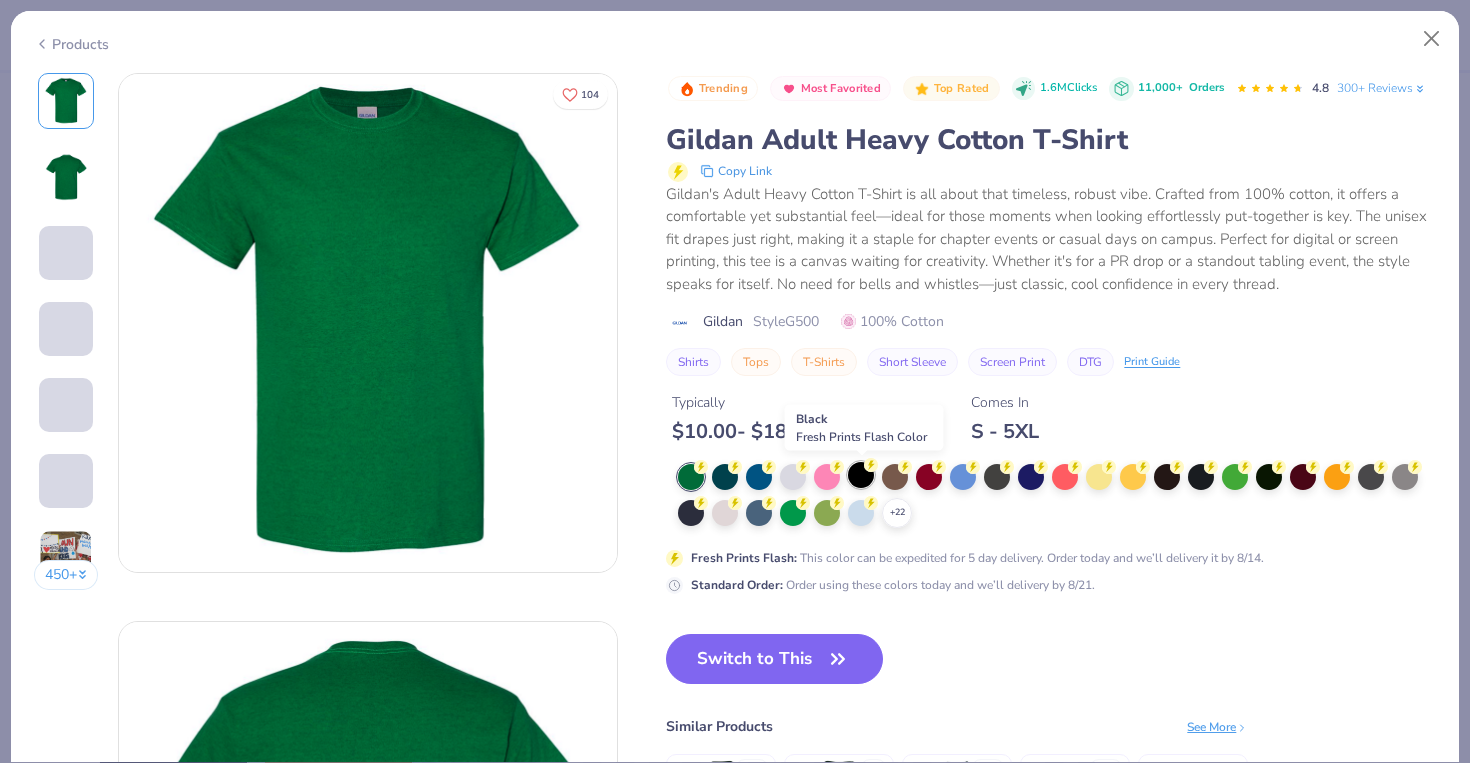 click at bounding box center (861, 475) 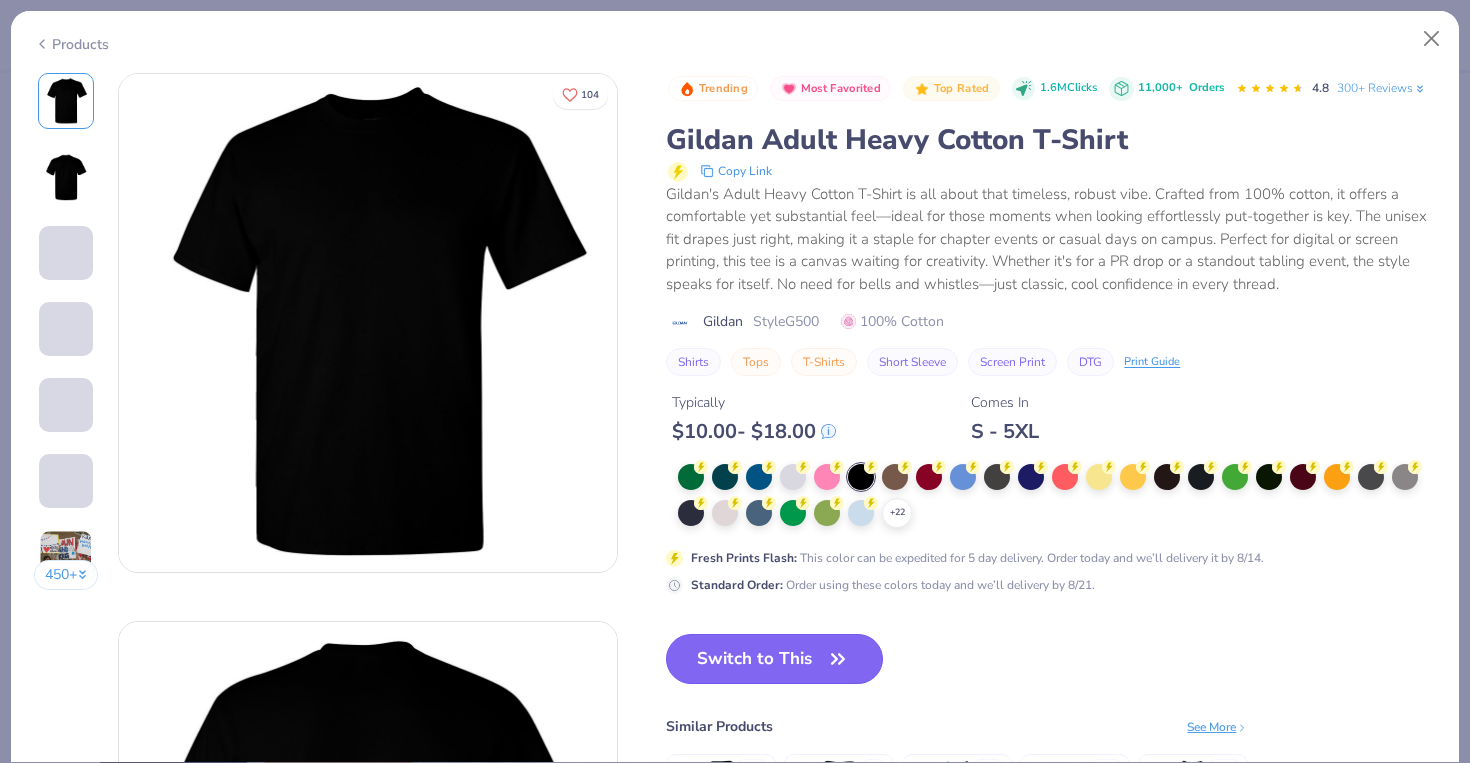 click on "Switch to This" at bounding box center (774, 659) 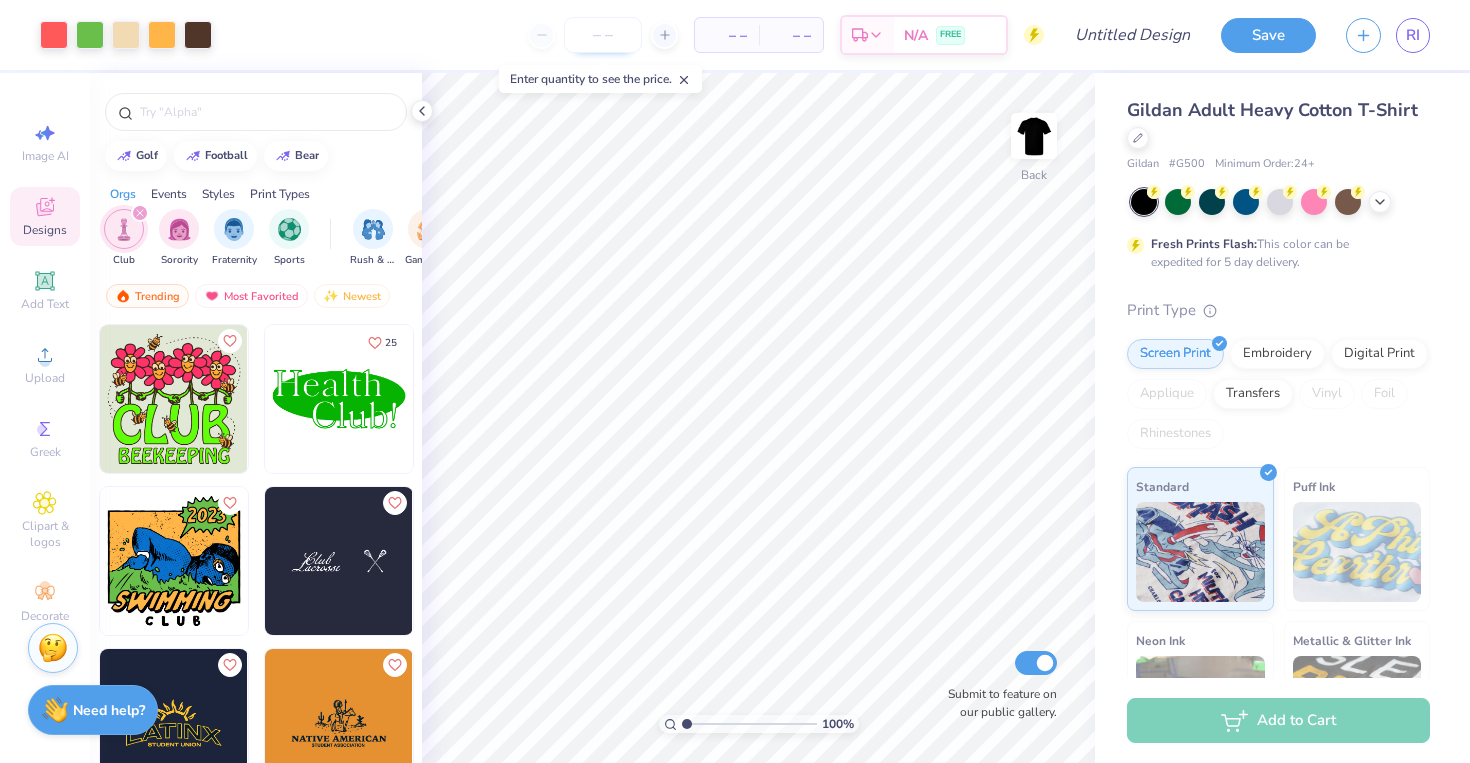 click at bounding box center (603, 35) 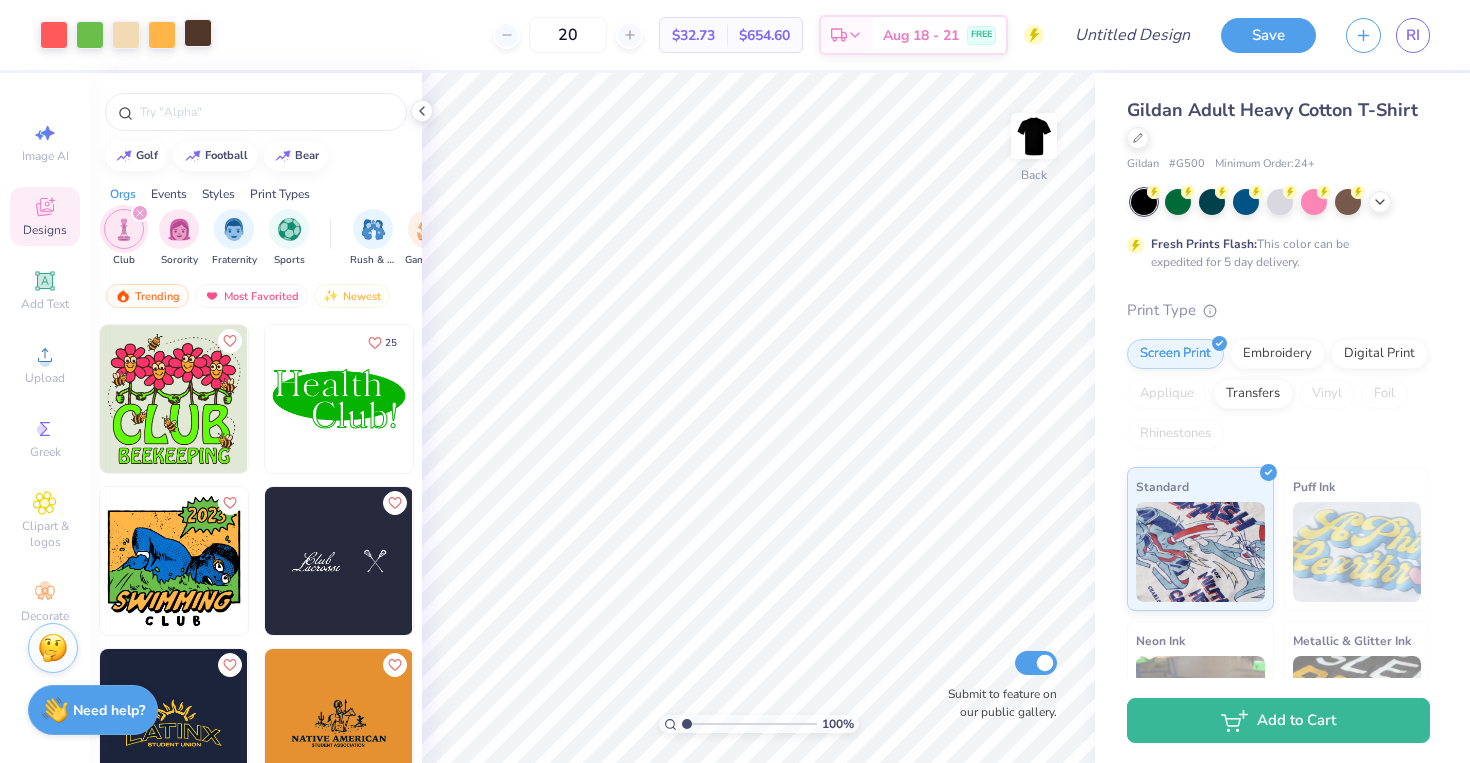 type on "20" 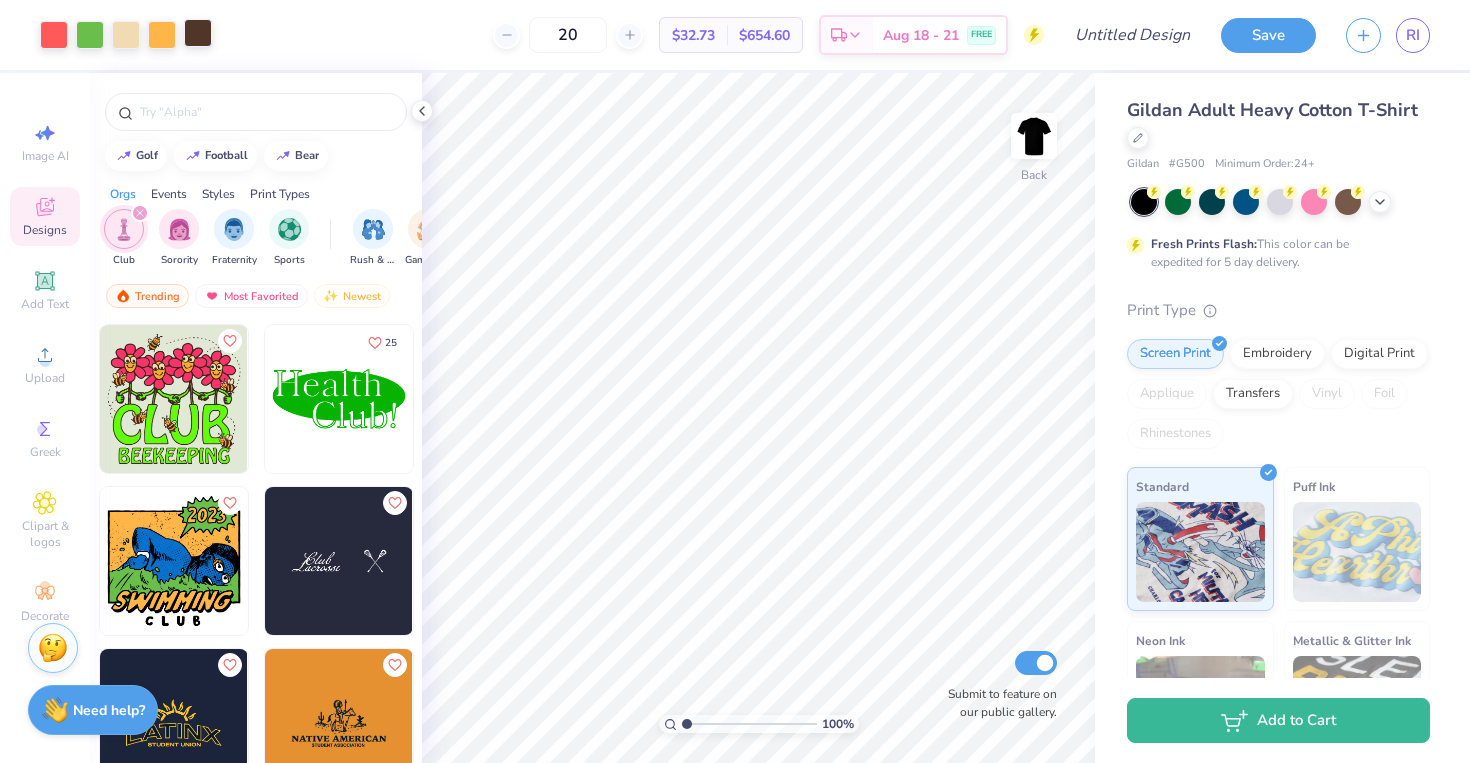click at bounding box center [198, 33] 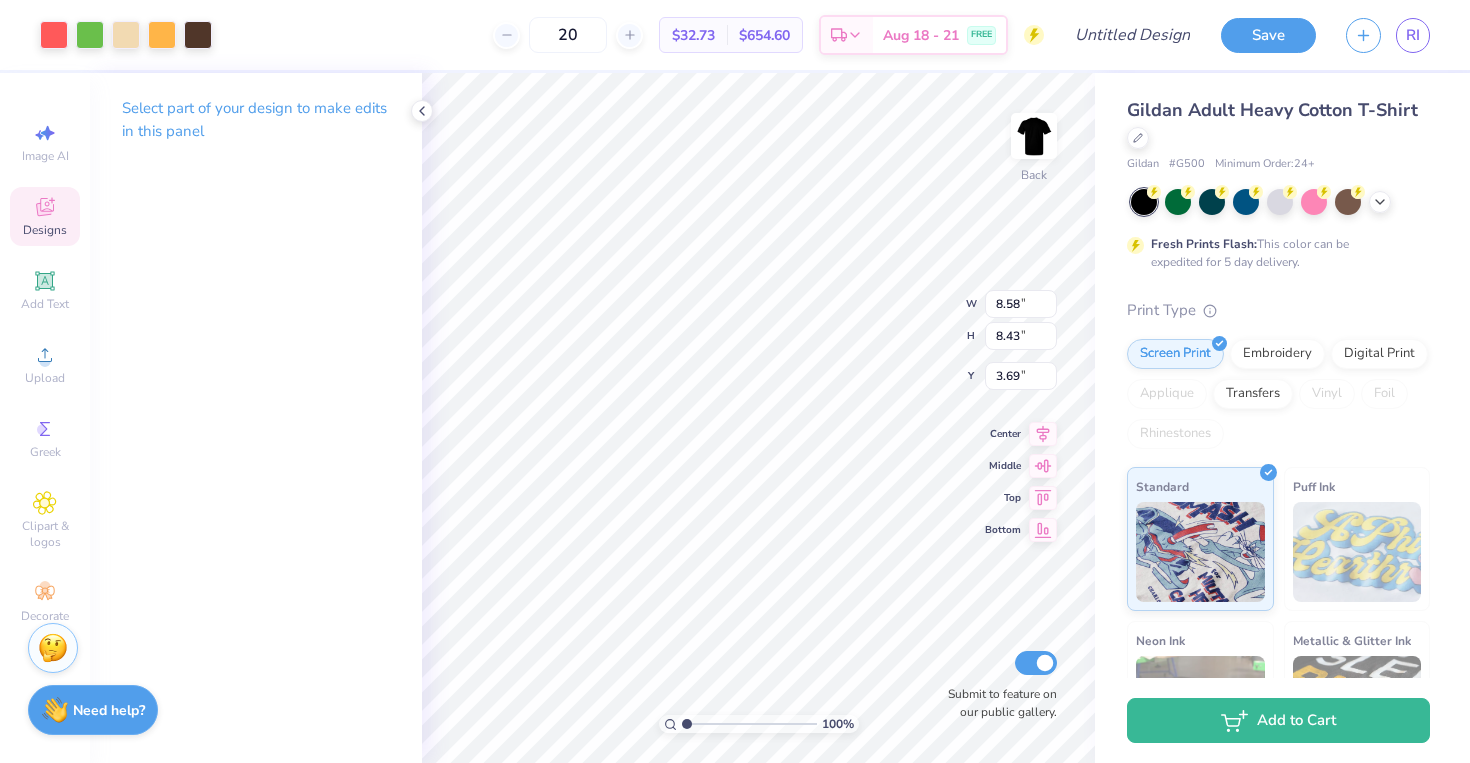 type on "3.70" 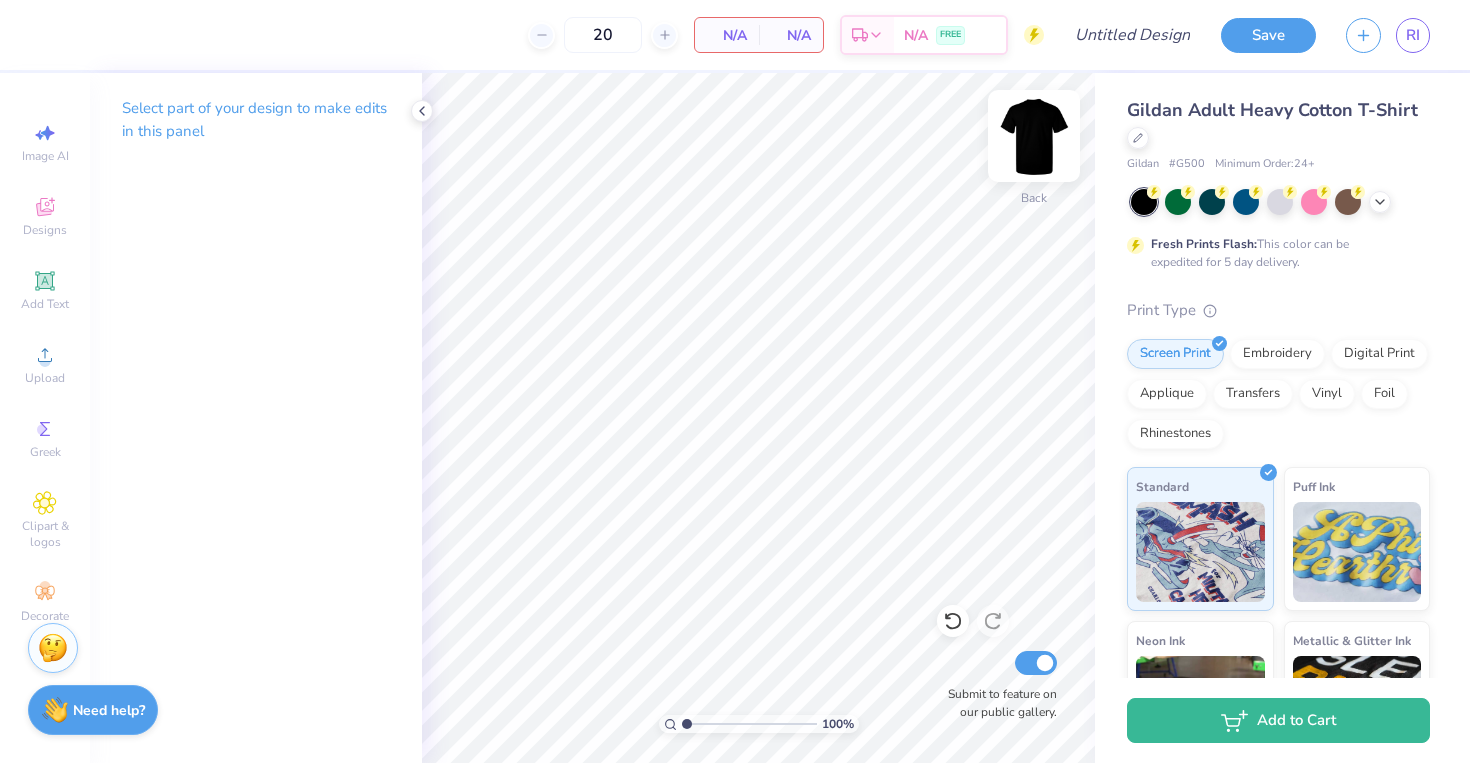 click at bounding box center [1034, 136] 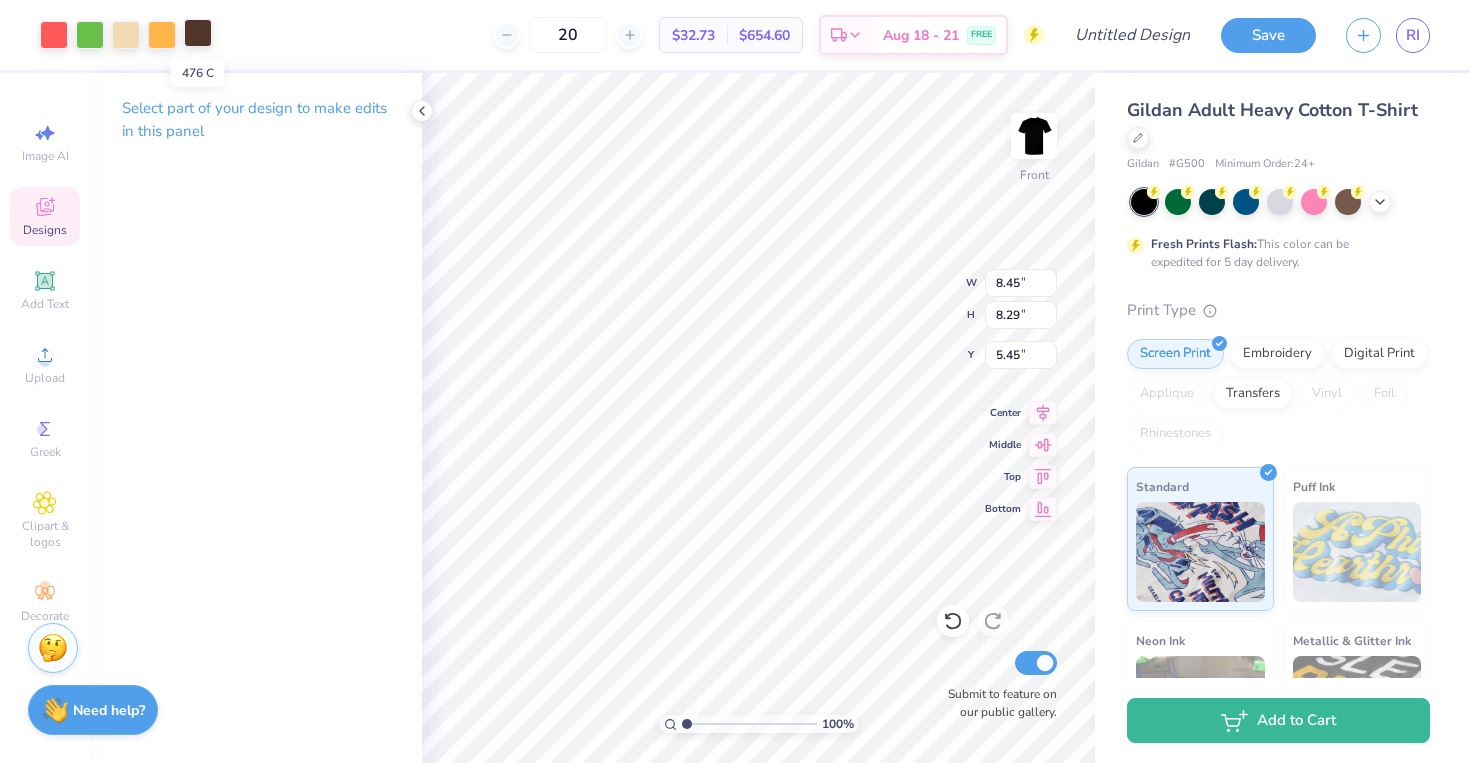 click at bounding box center (198, 33) 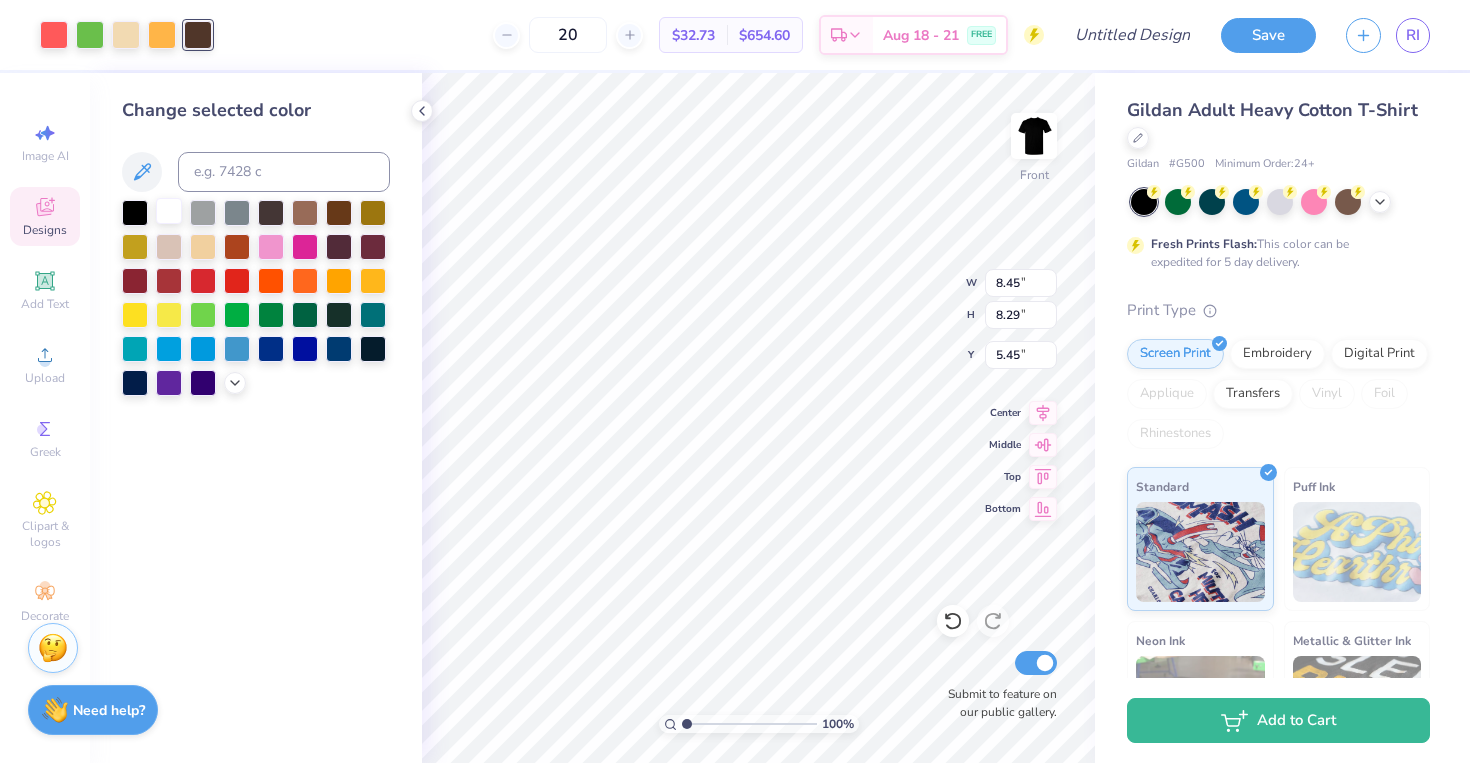 click at bounding box center [169, 211] 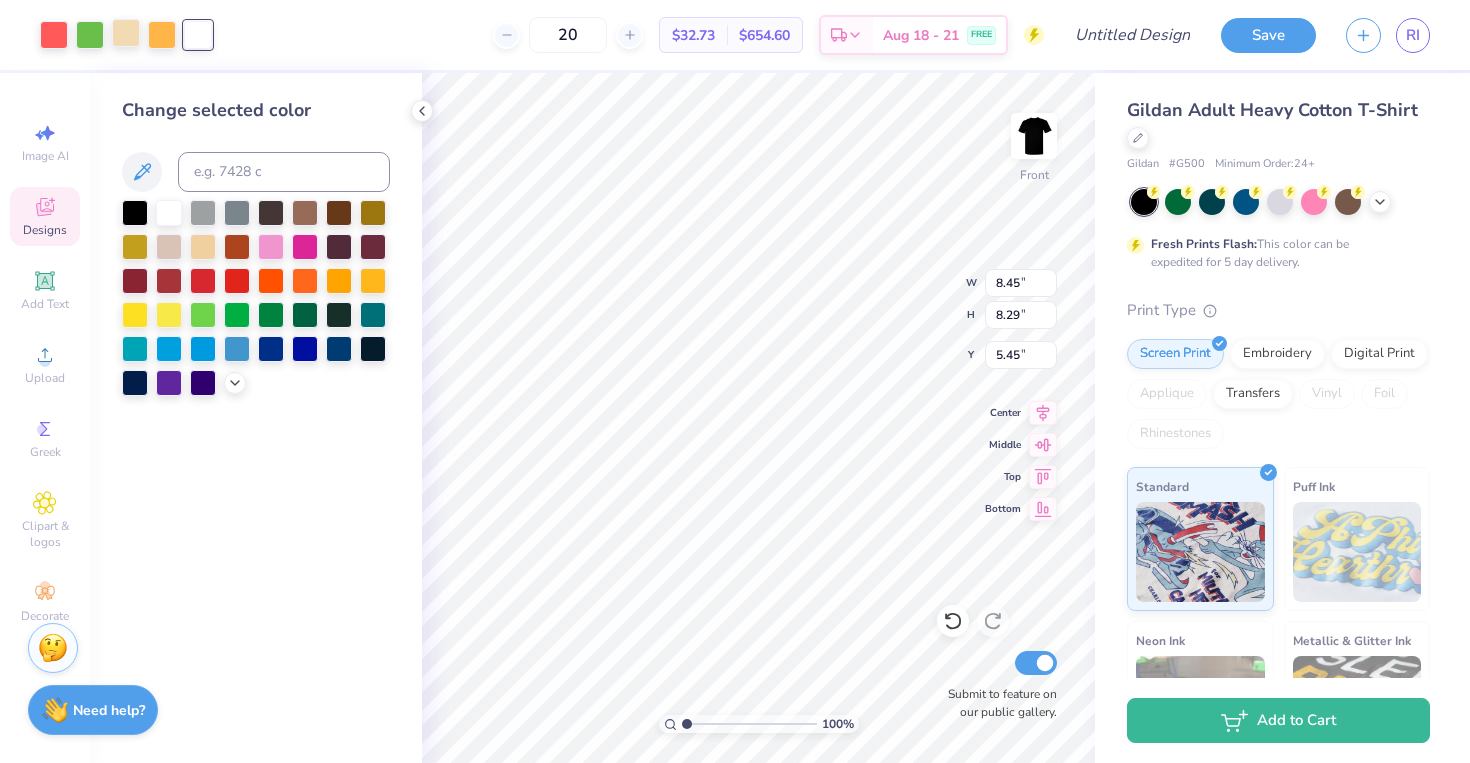 click at bounding box center (126, 33) 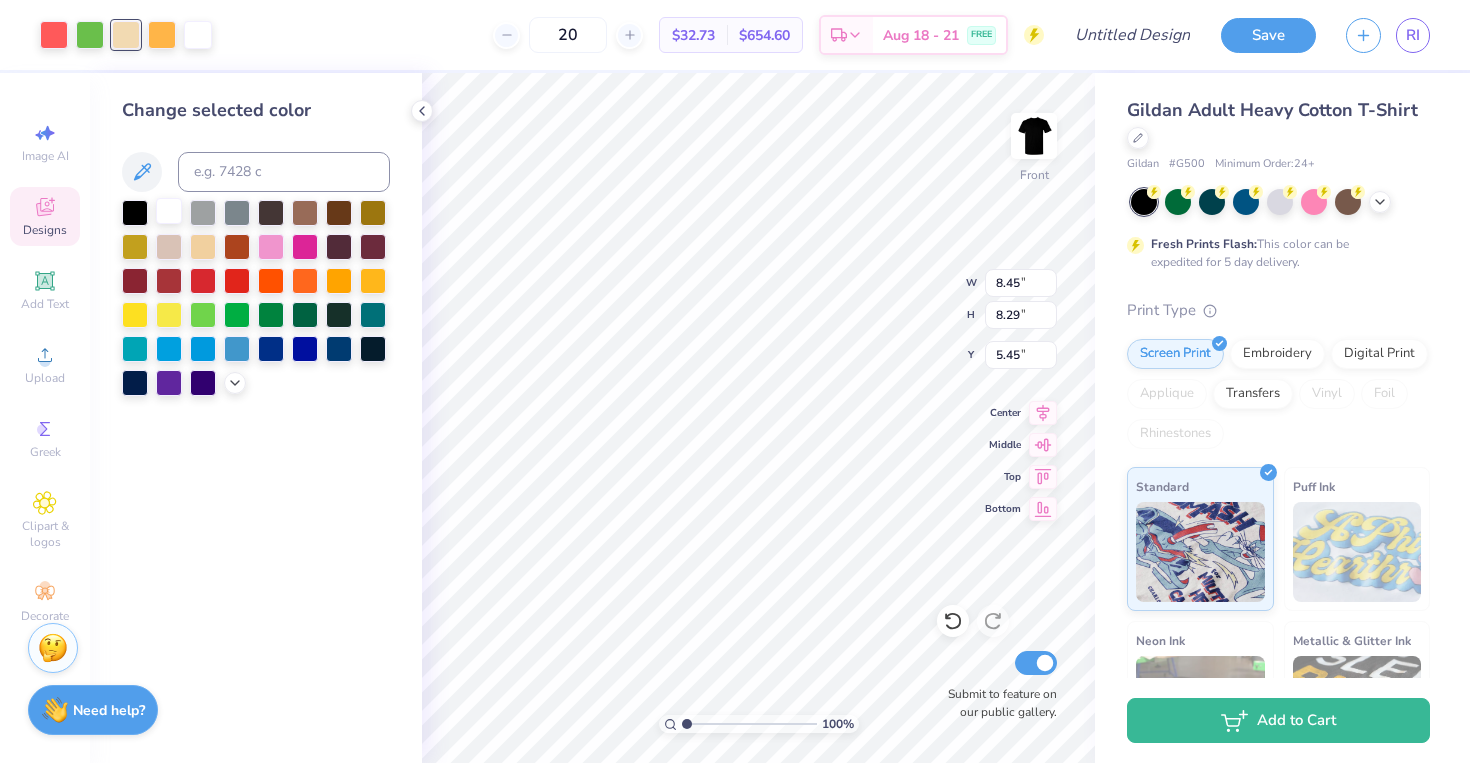 click at bounding box center (169, 211) 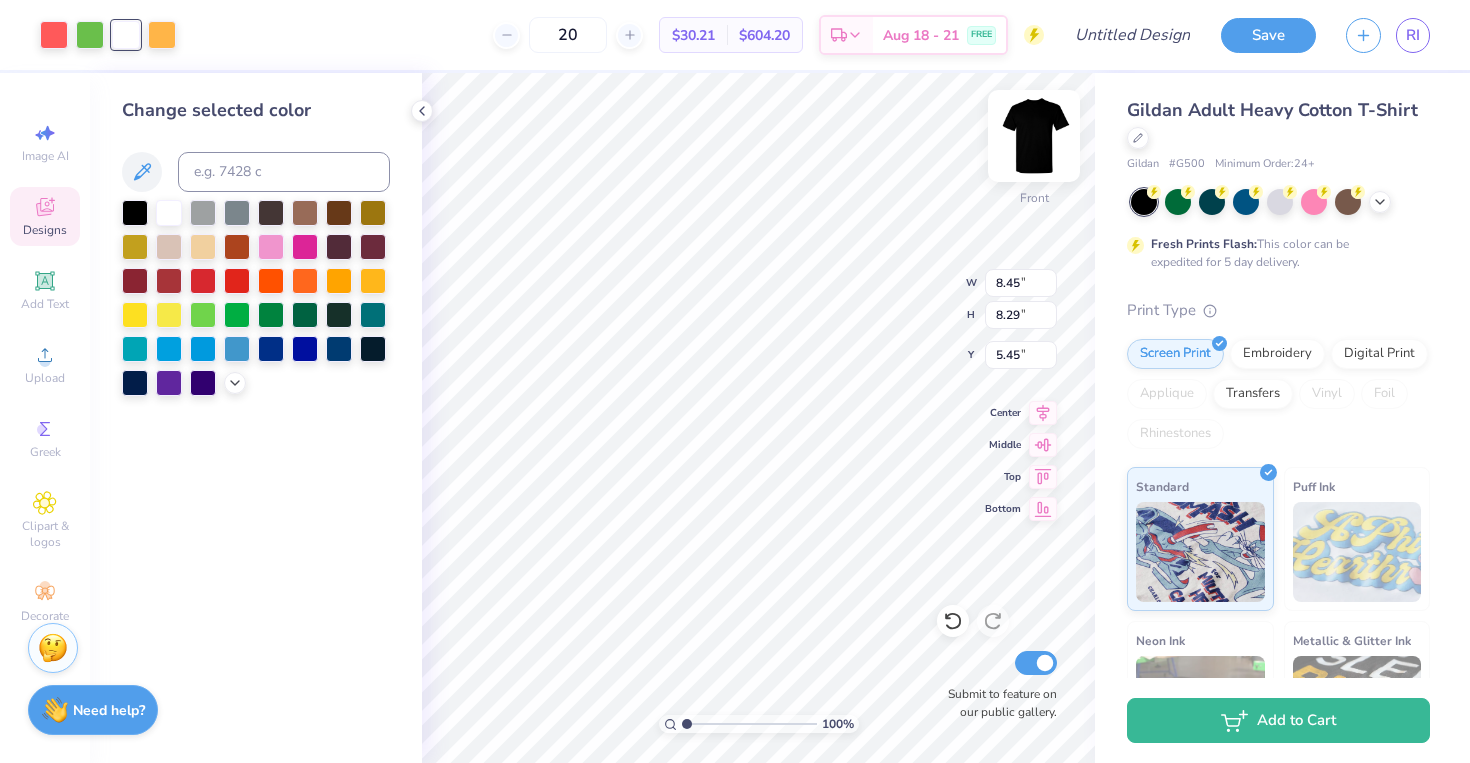click at bounding box center [1034, 136] 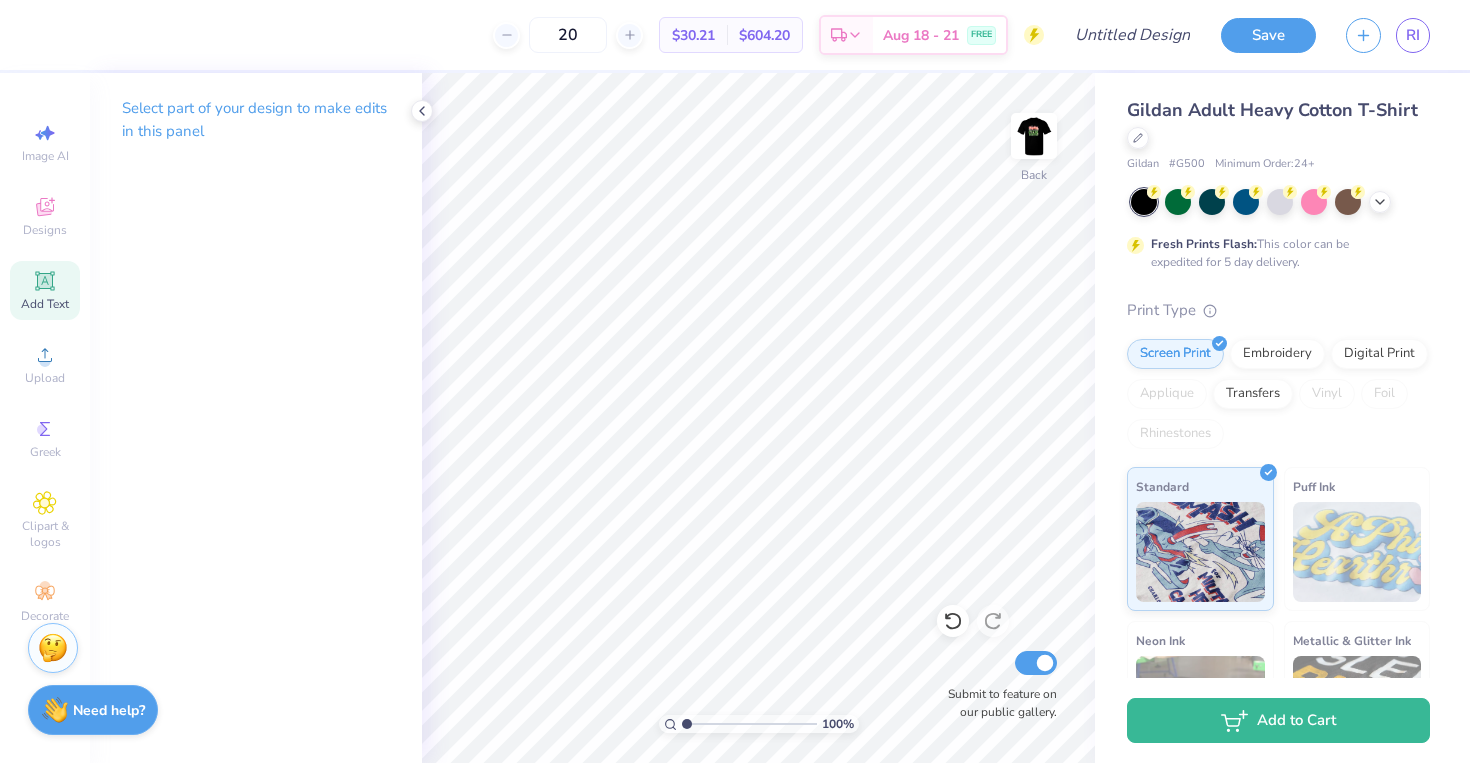 click 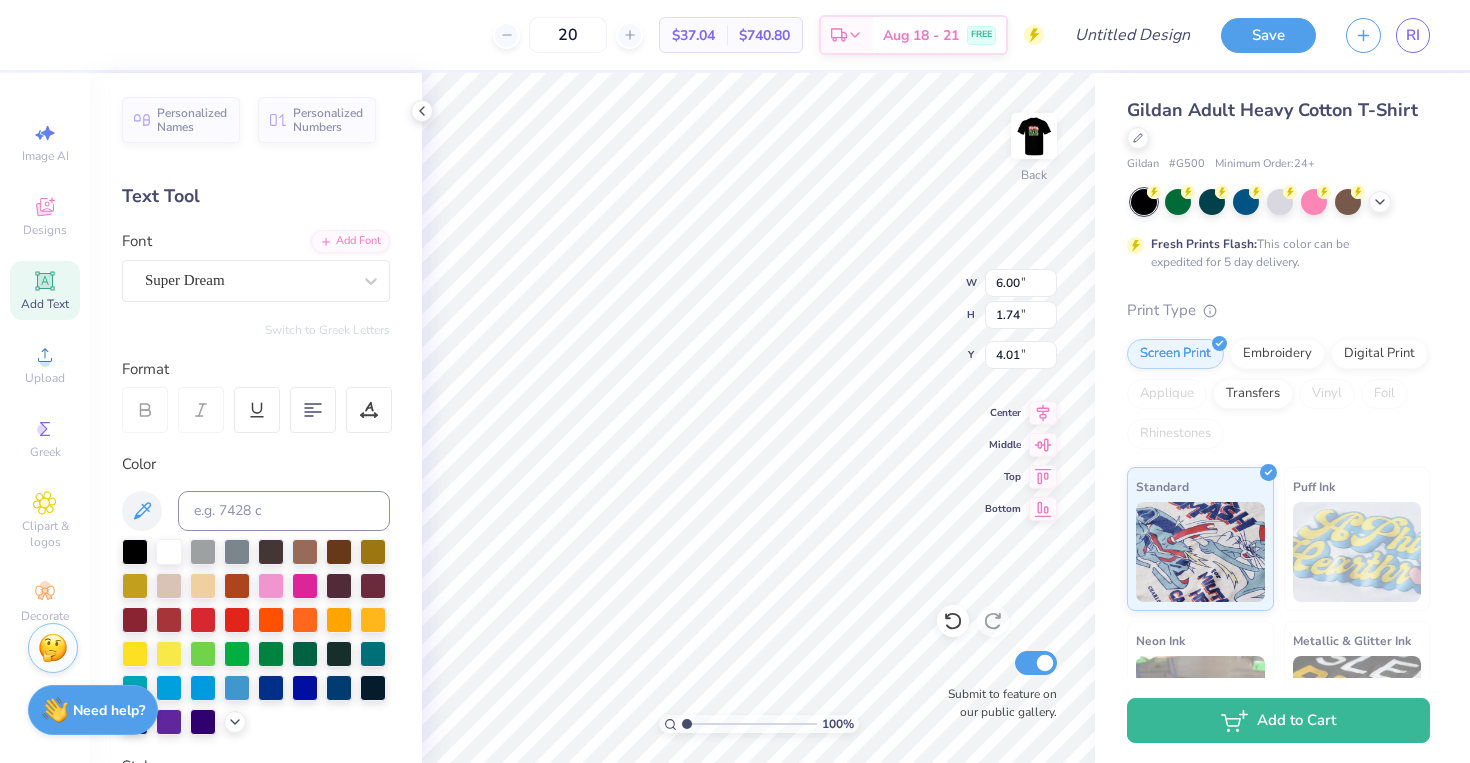 type on "4.01" 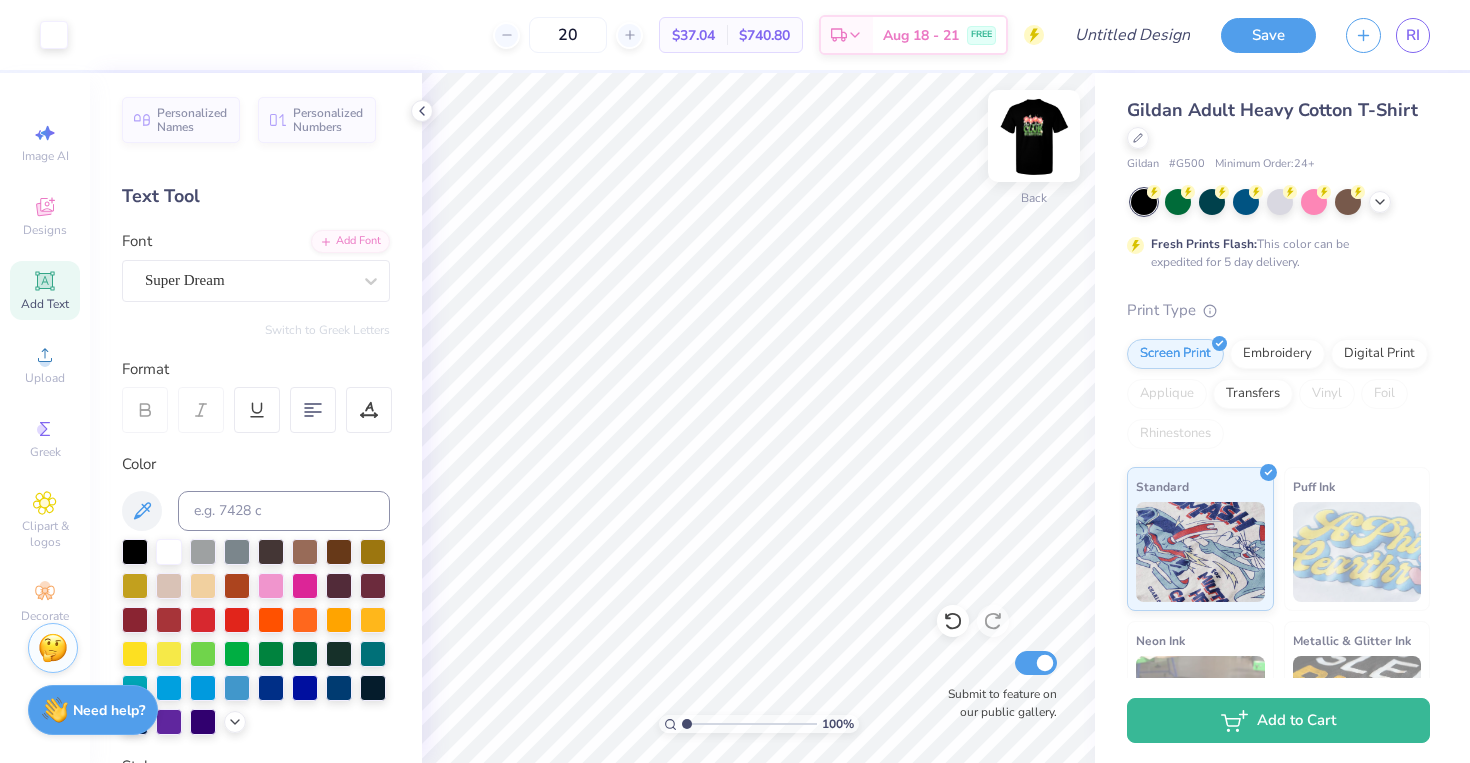 click at bounding box center [1034, 136] 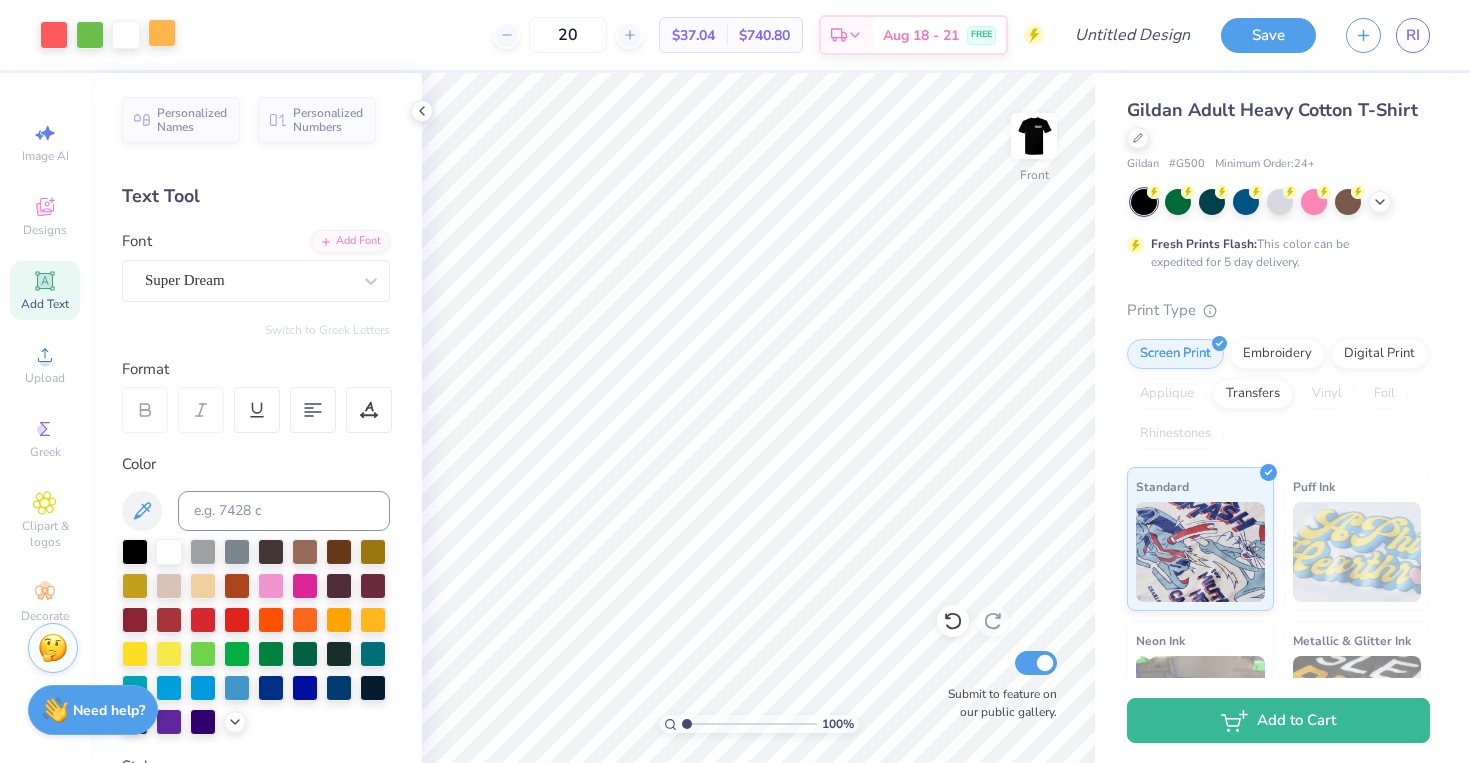 click at bounding box center [162, 33] 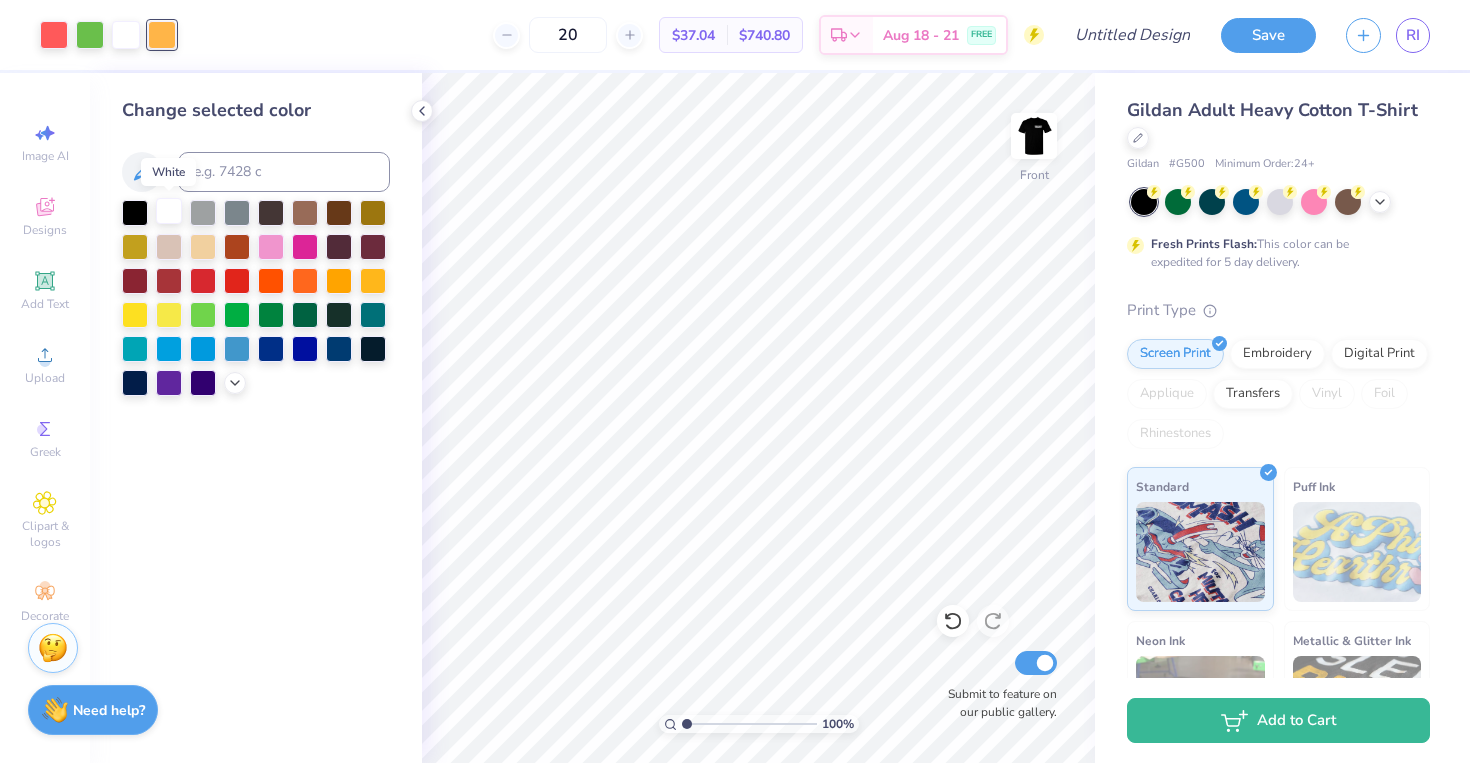 click at bounding box center [169, 211] 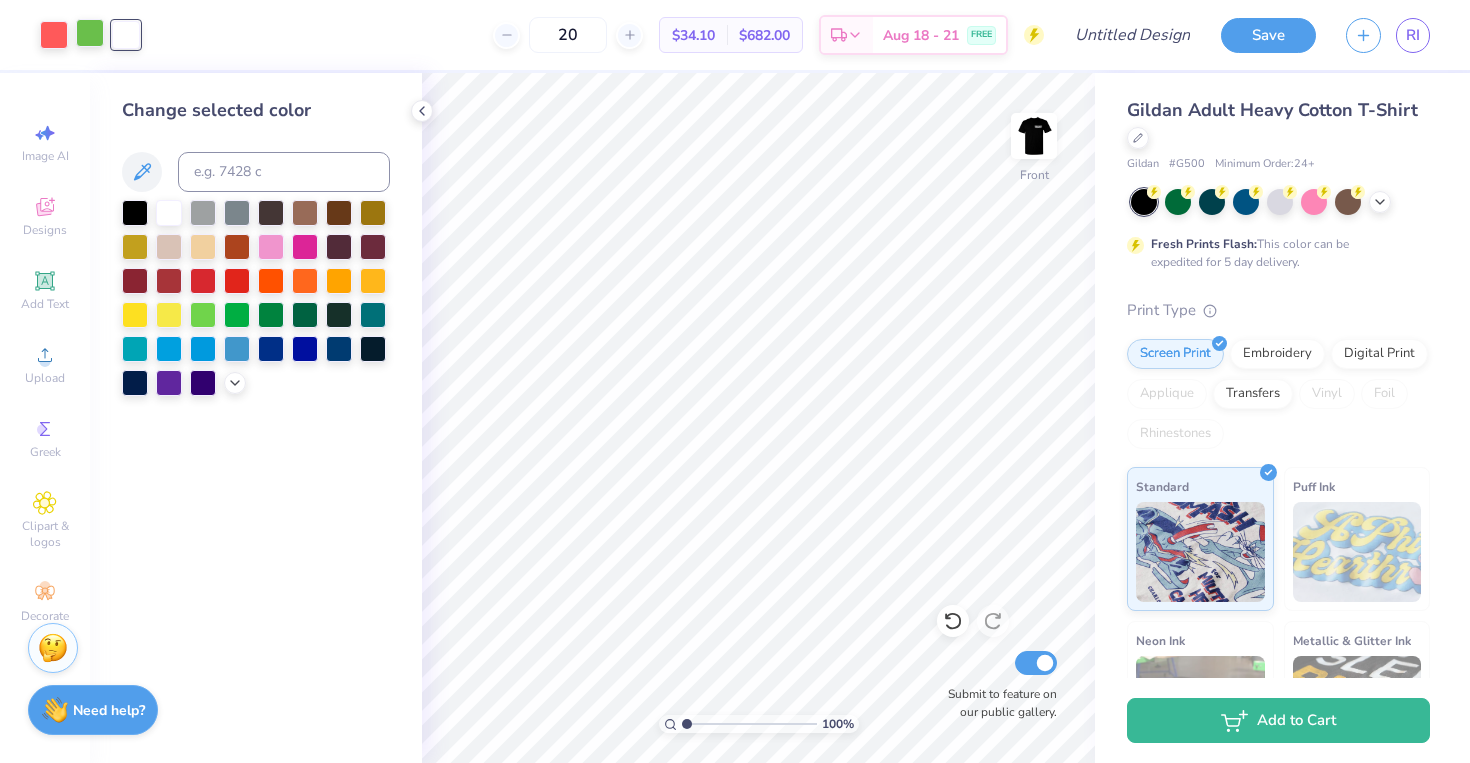 click at bounding box center (90, 33) 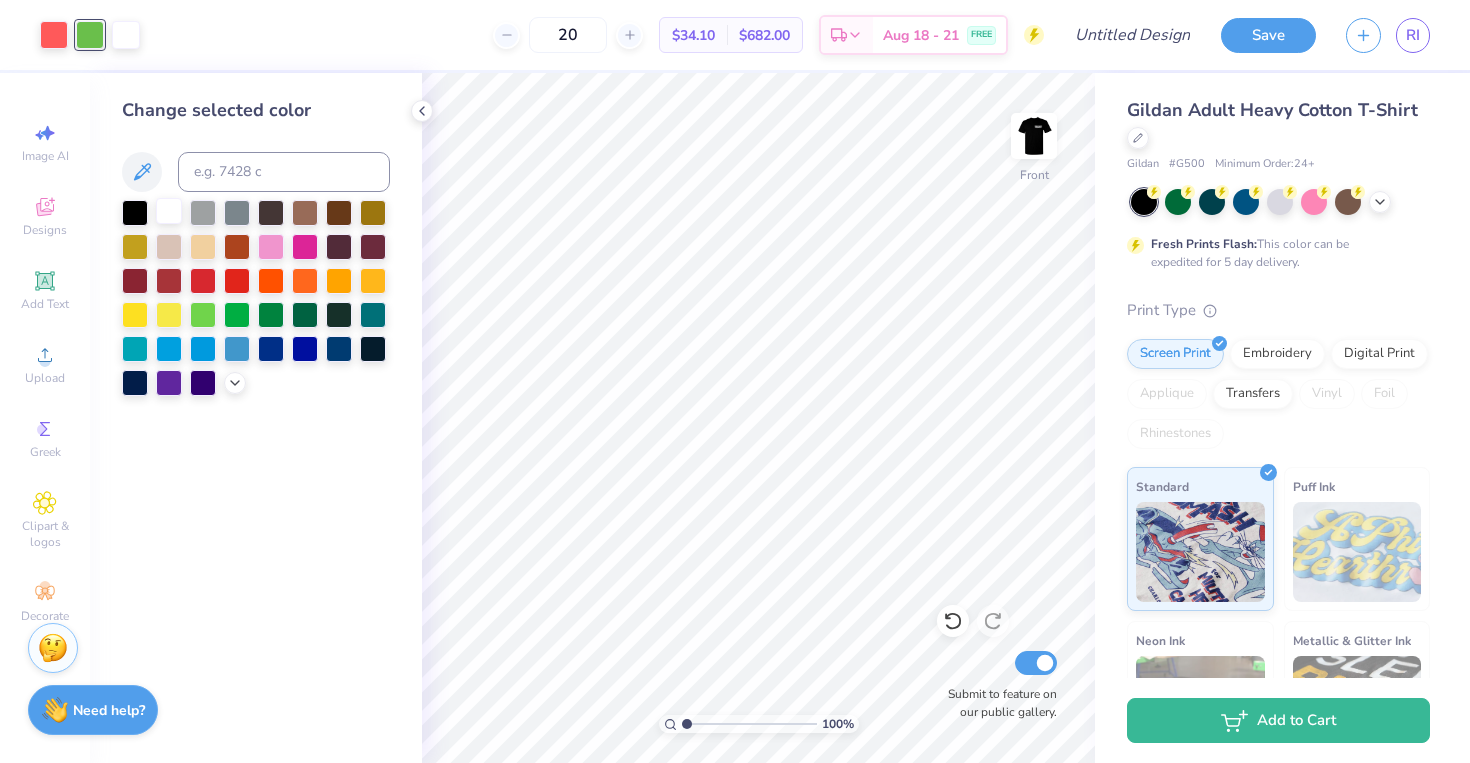 click at bounding box center [169, 211] 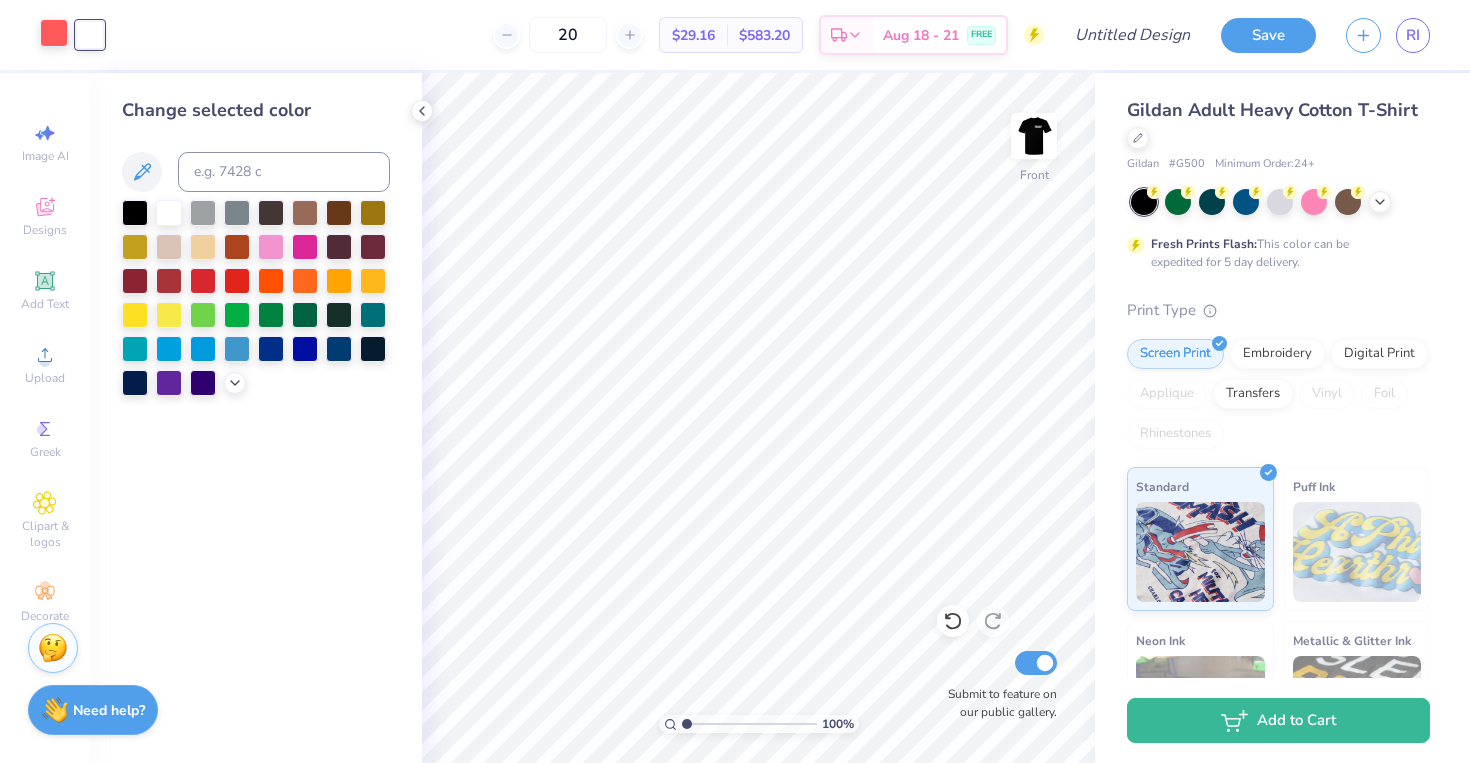 click at bounding box center (54, 33) 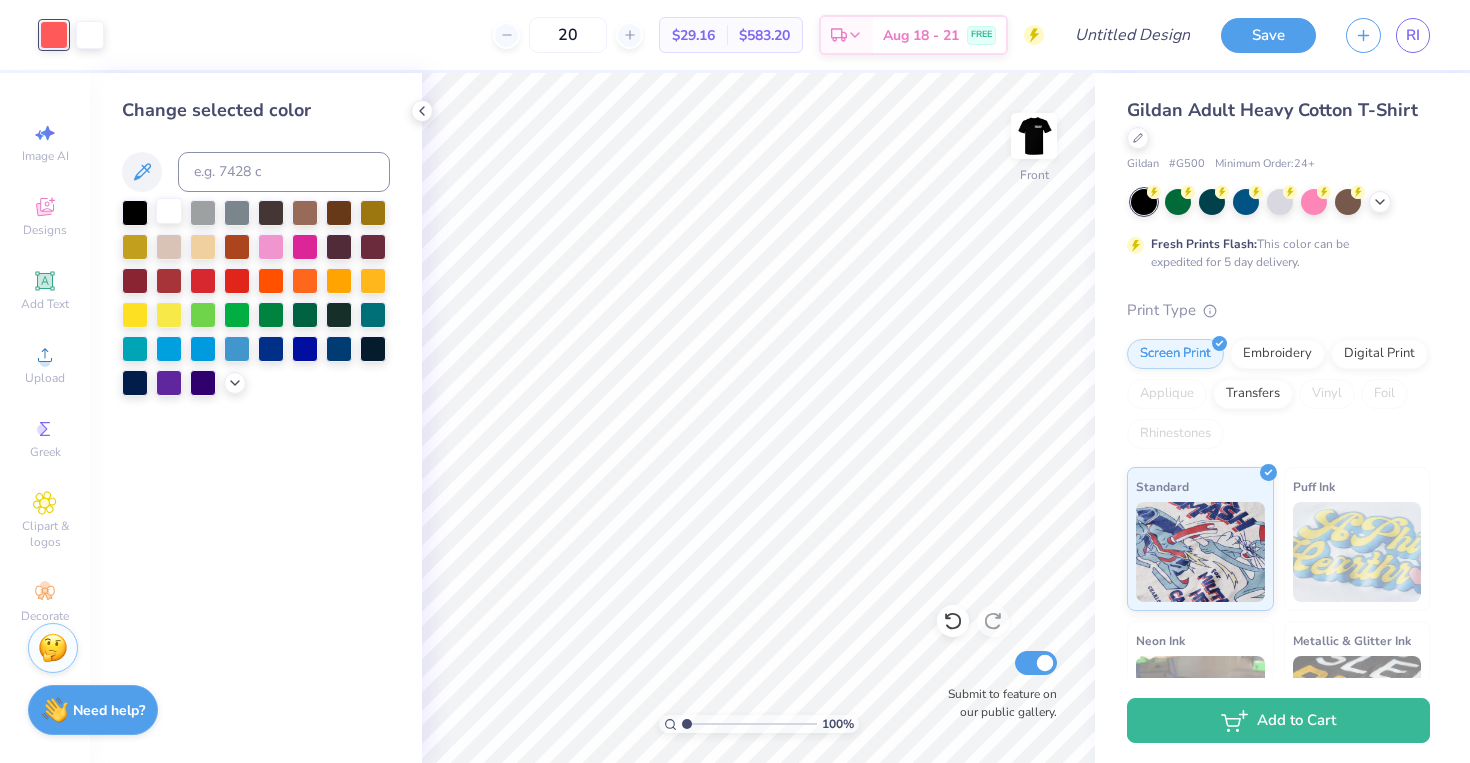 click at bounding box center [169, 211] 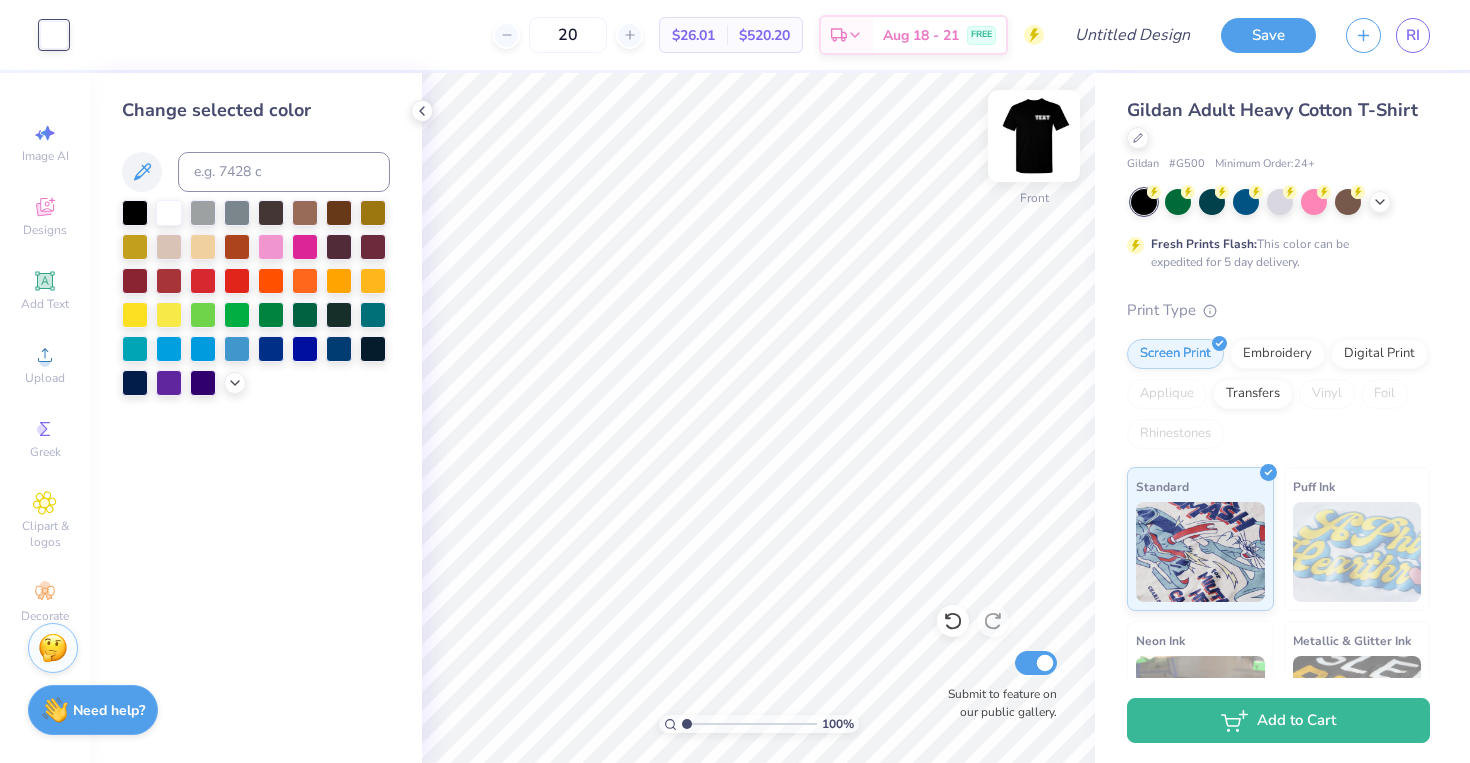 click at bounding box center [1034, 136] 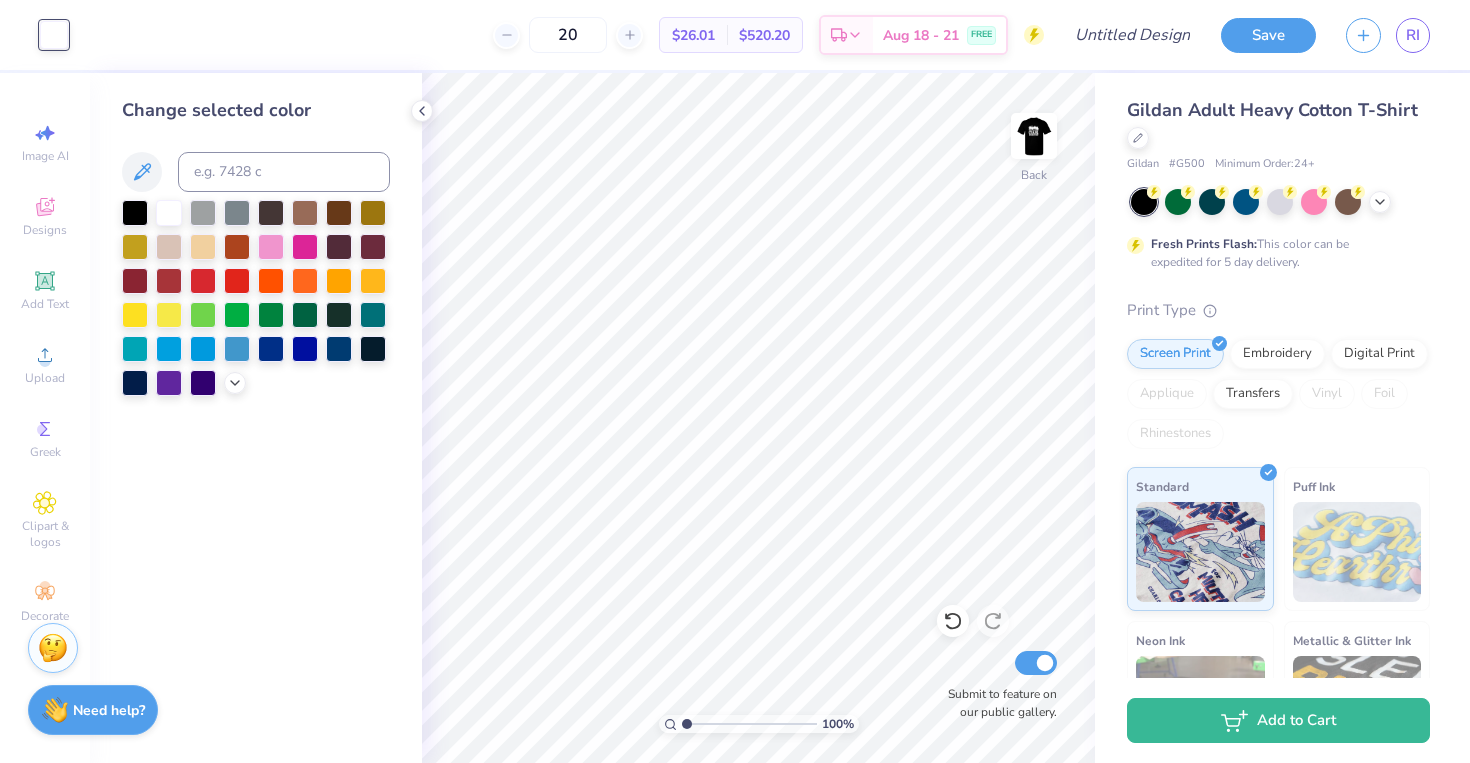 click at bounding box center (1034, 136) 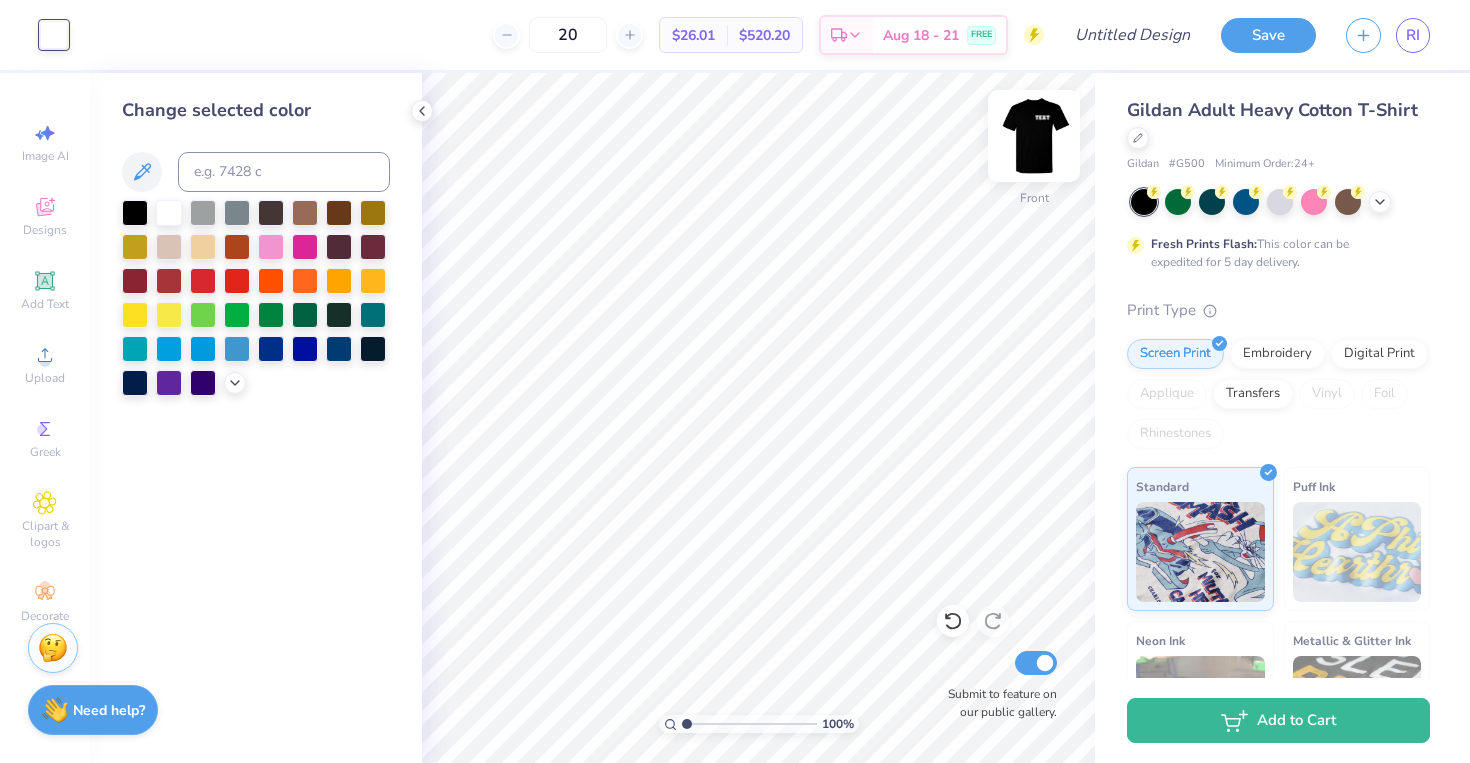 click at bounding box center (1034, 136) 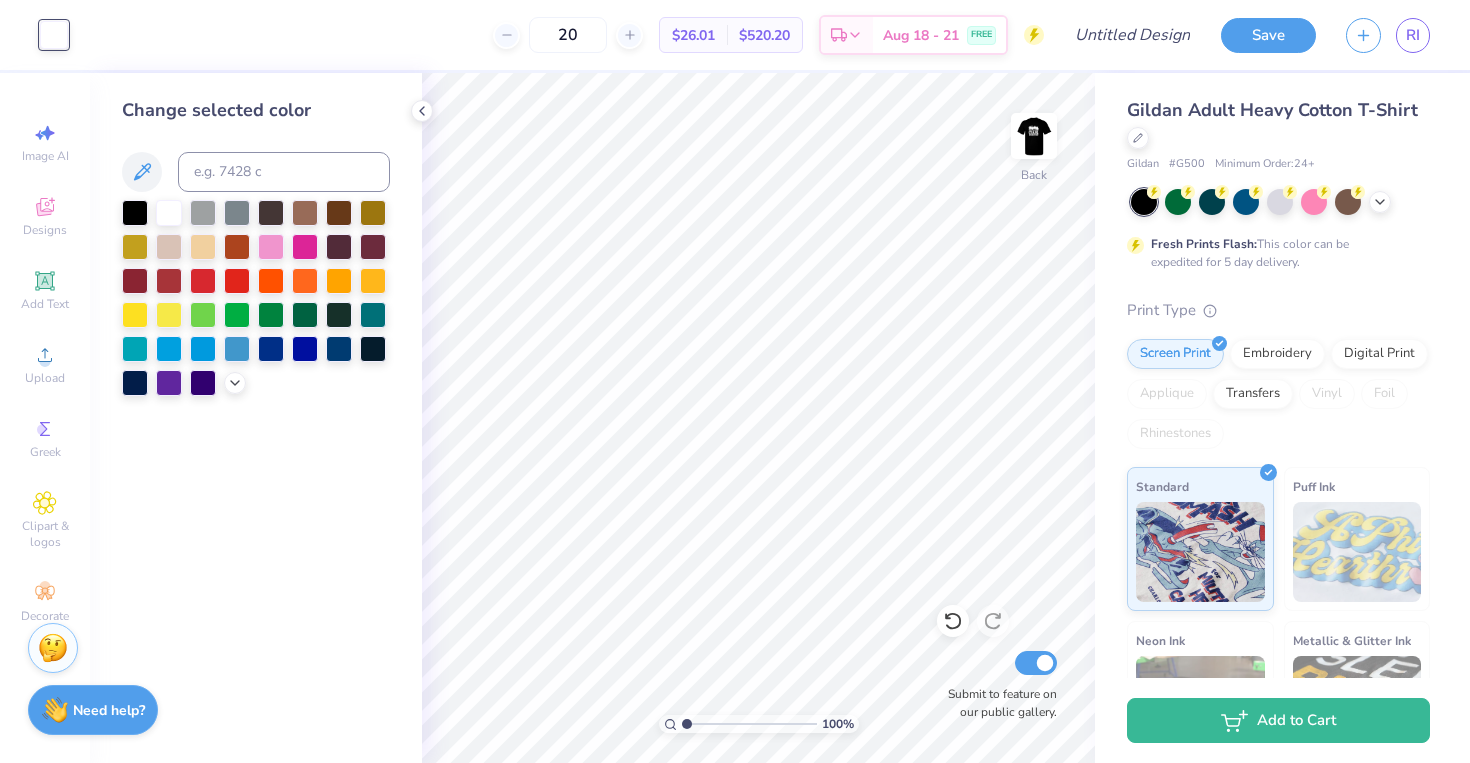 click at bounding box center [1034, 136] 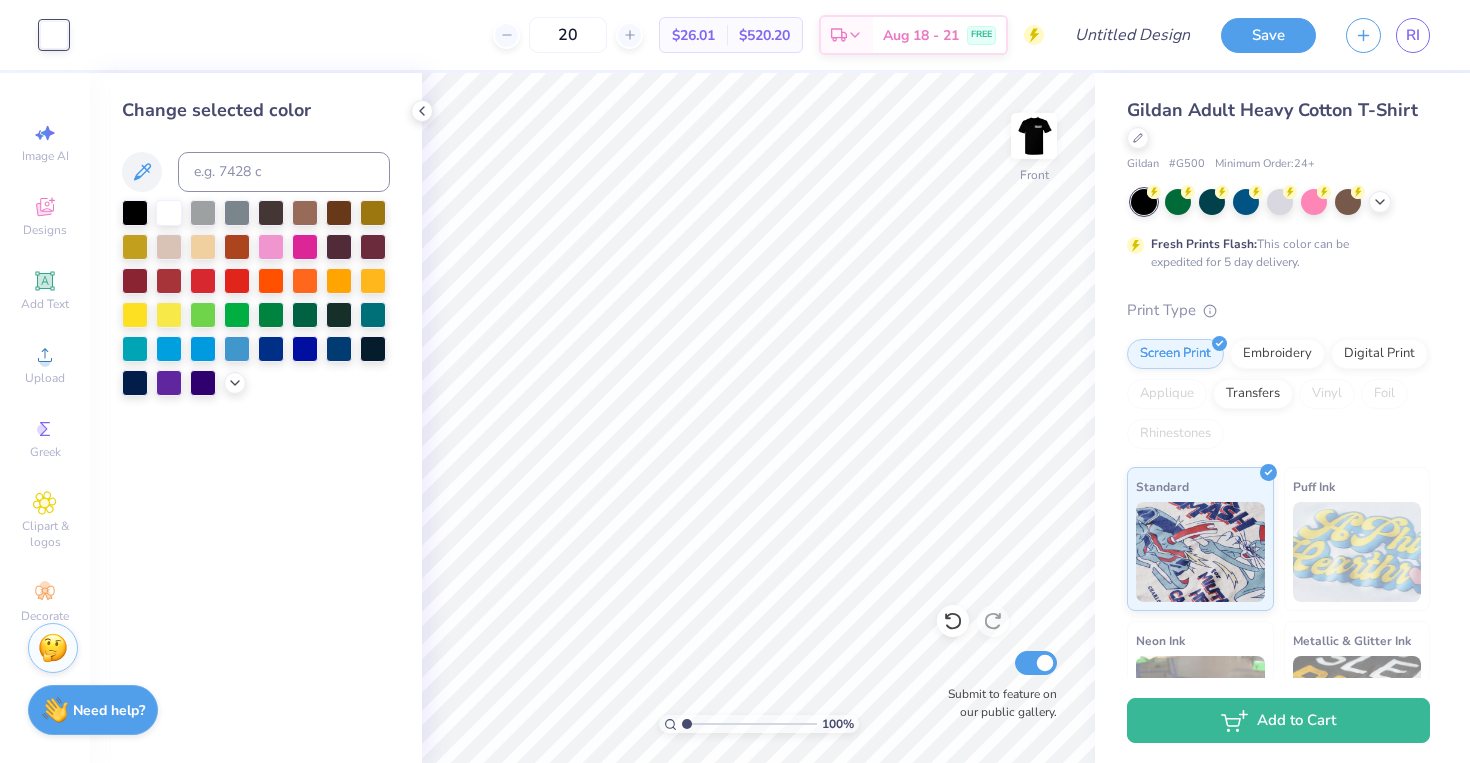 click at bounding box center [1034, 136] 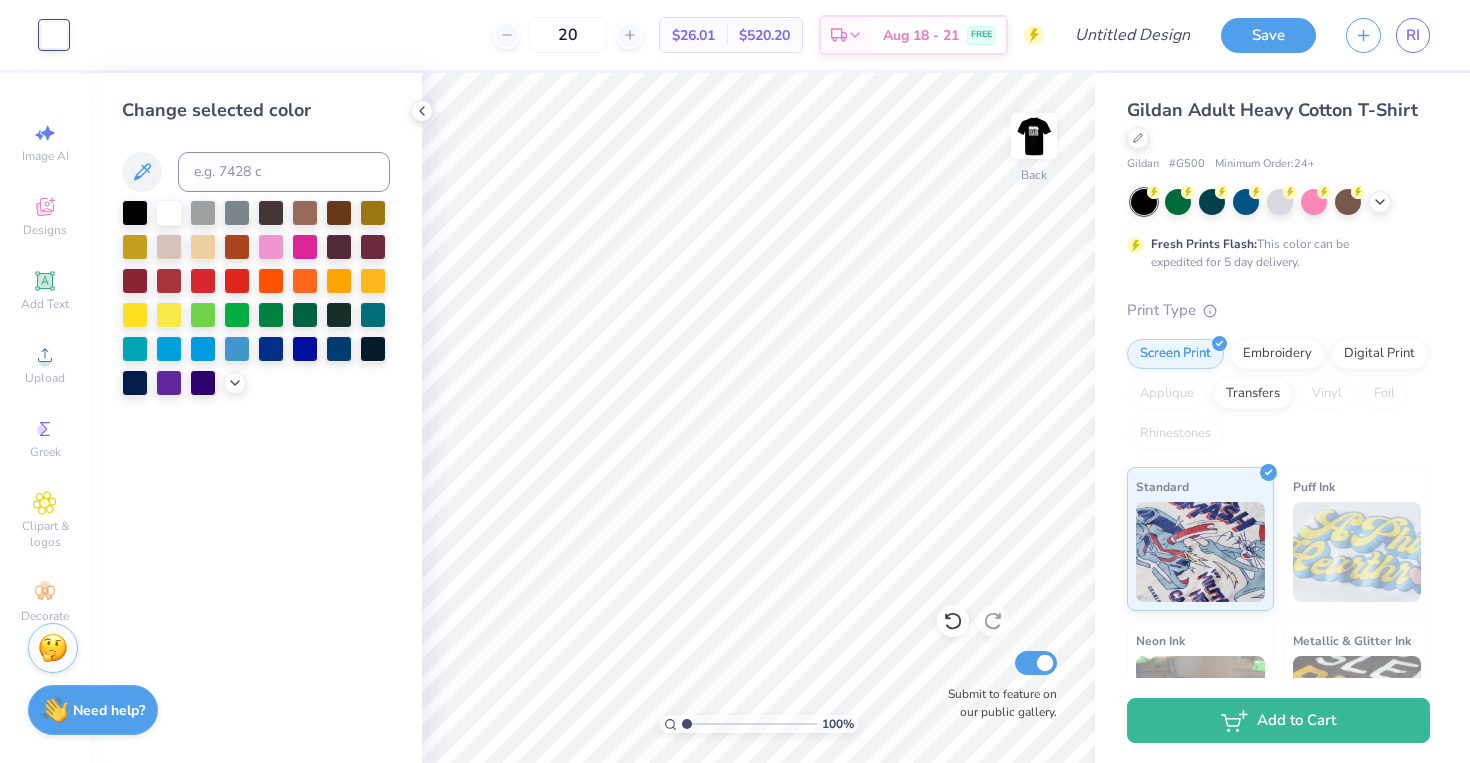 click at bounding box center (1034, 136) 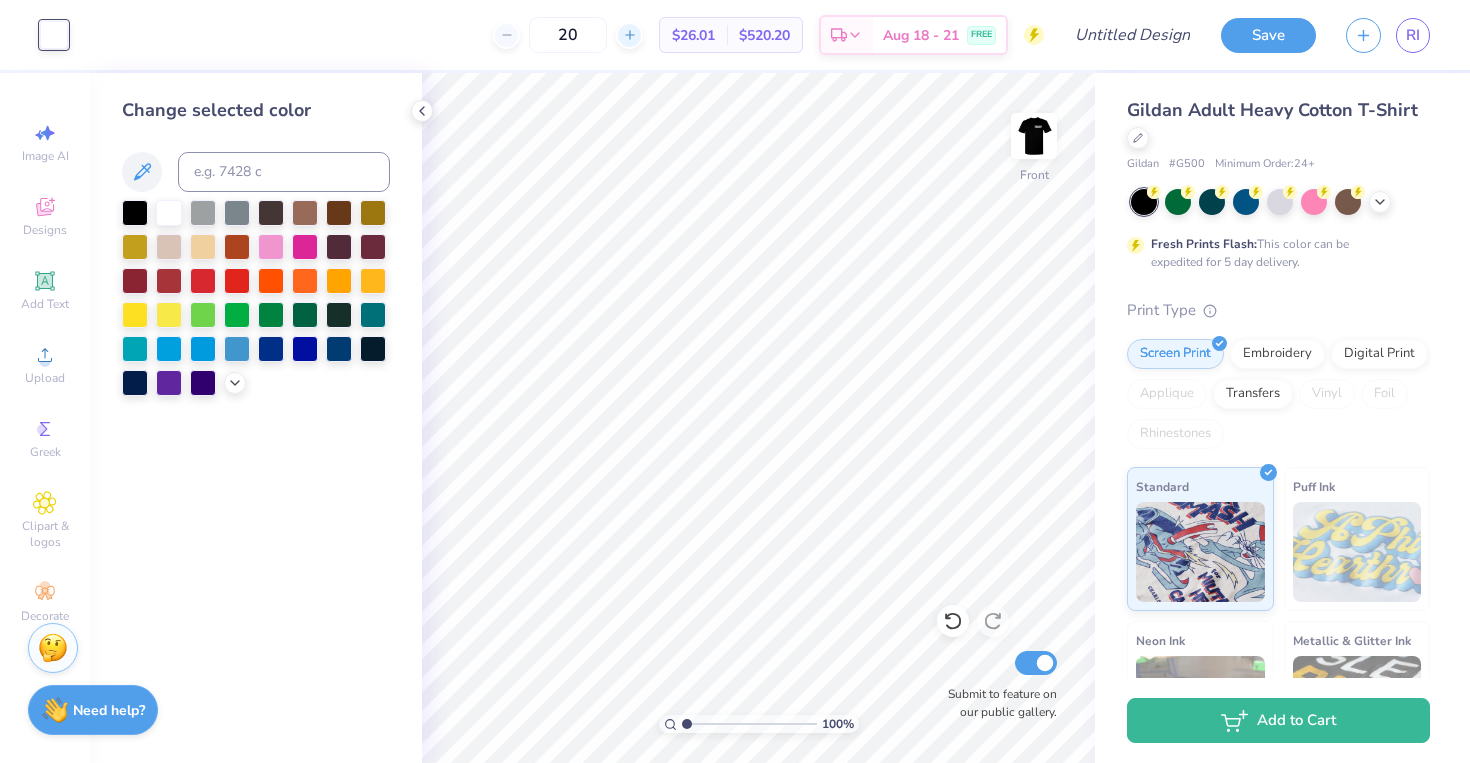 click 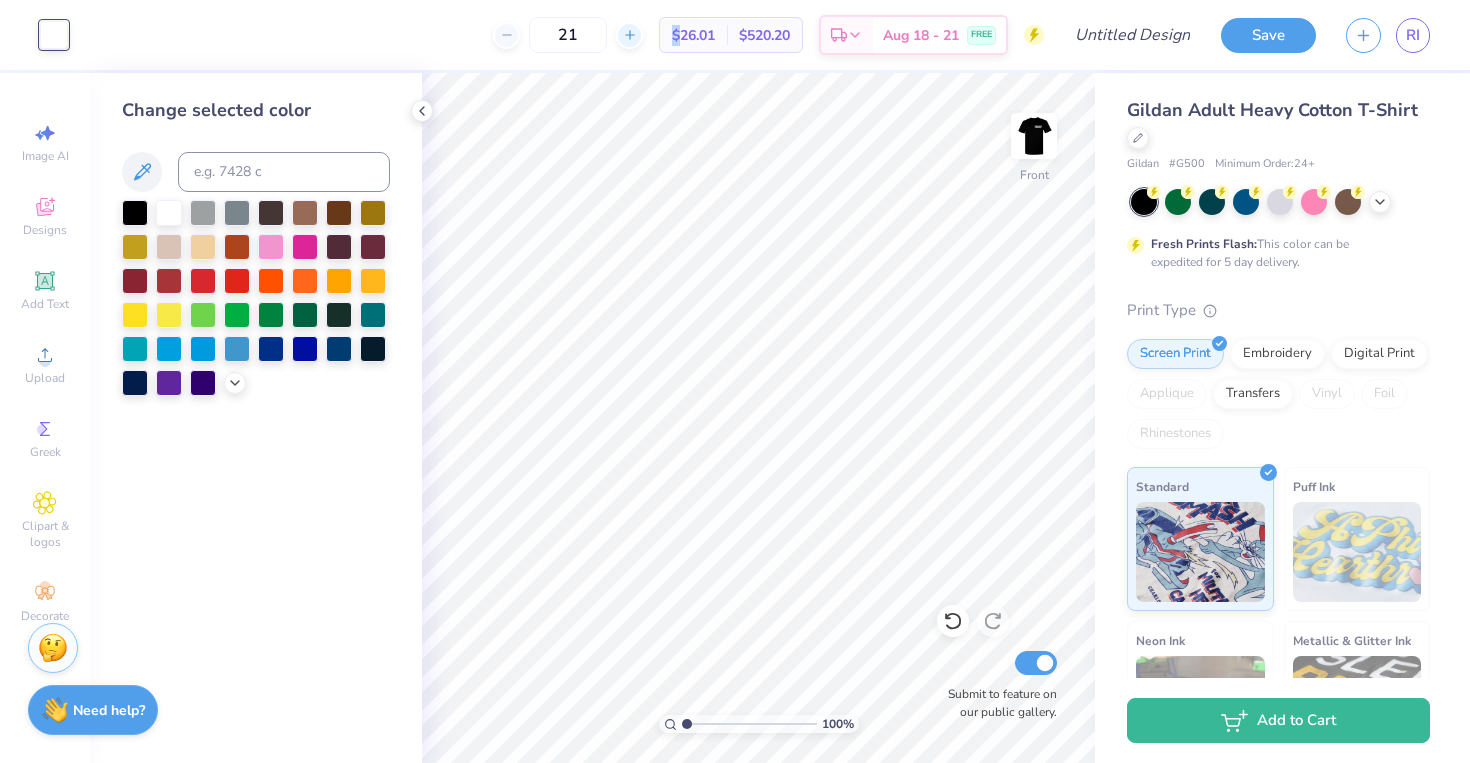 click 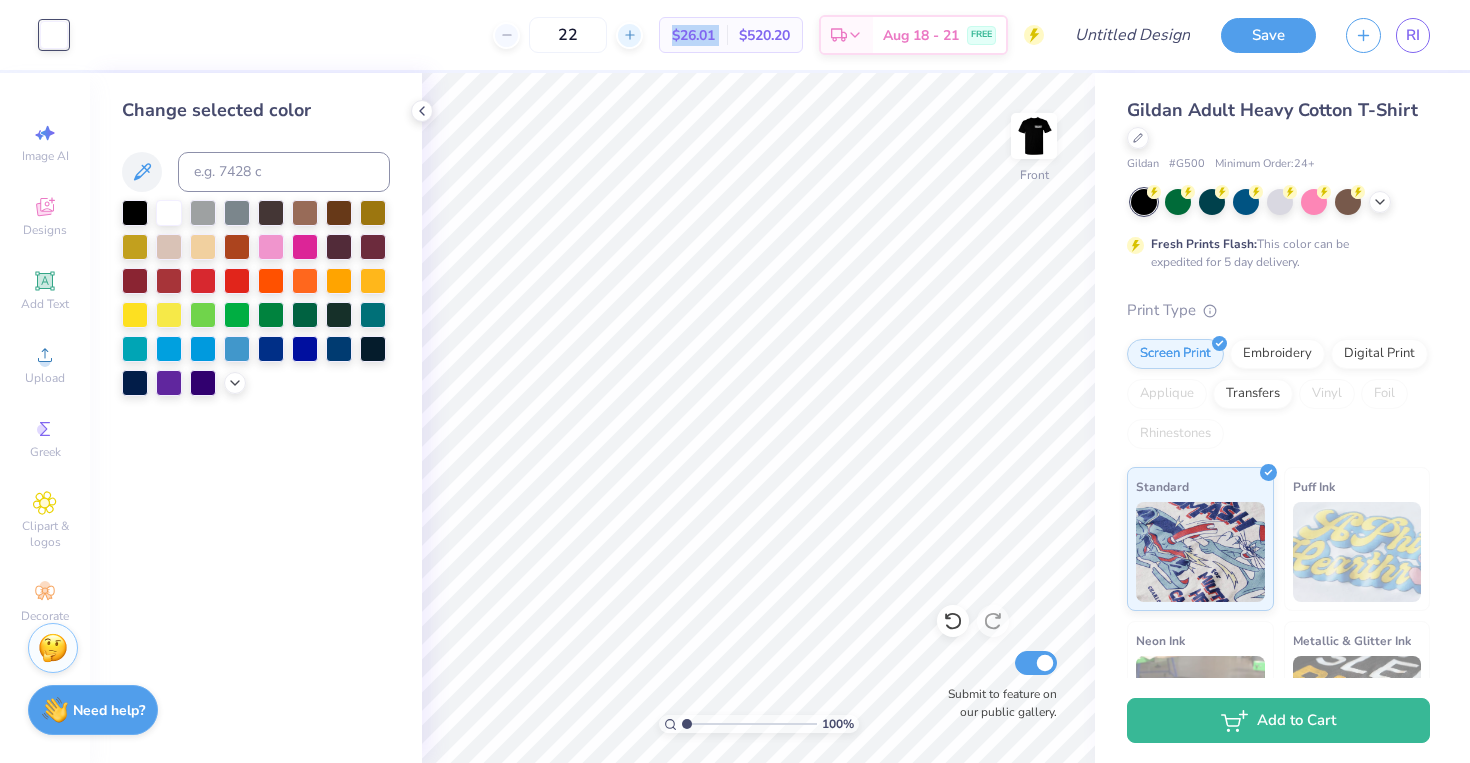 click 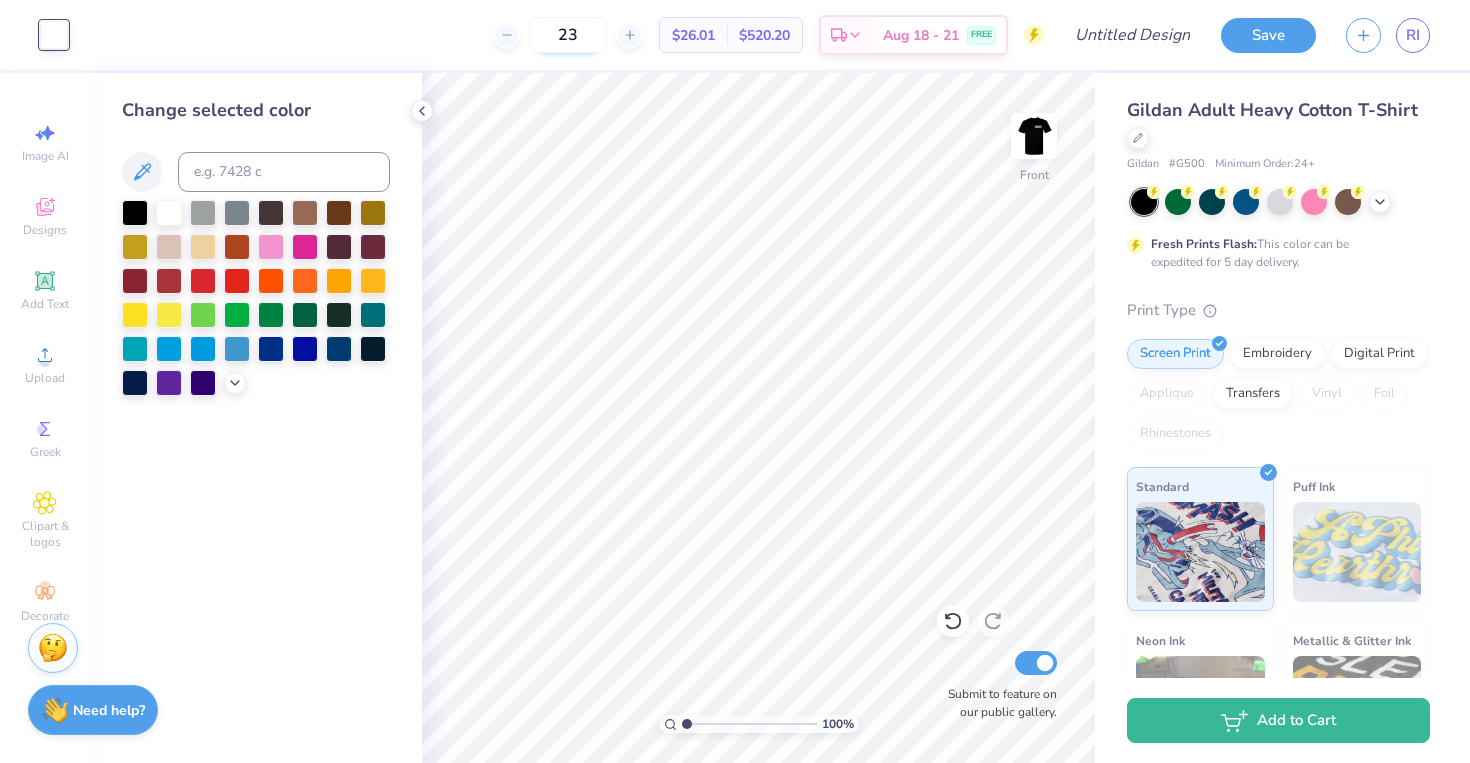 click on "23" at bounding box center [568, 35] 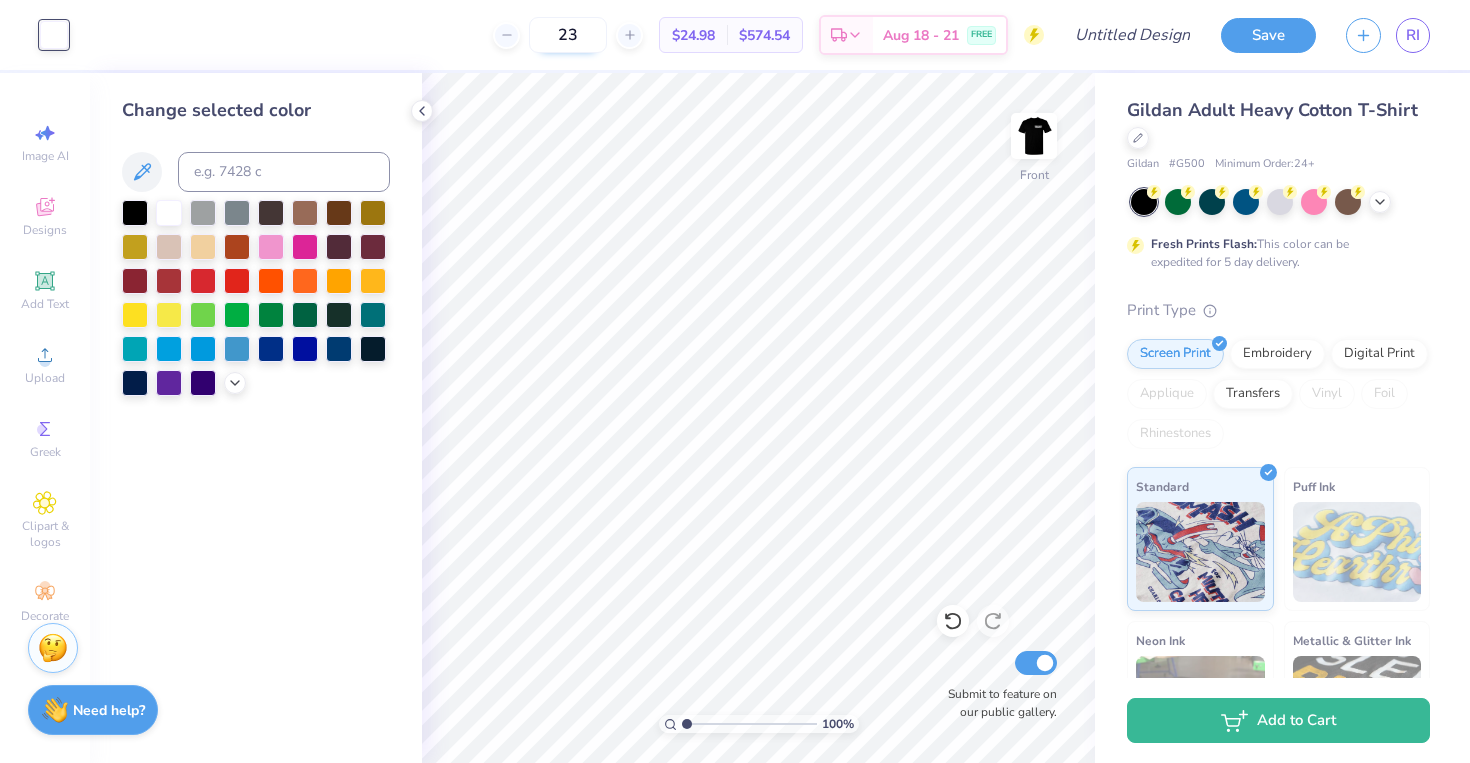 click 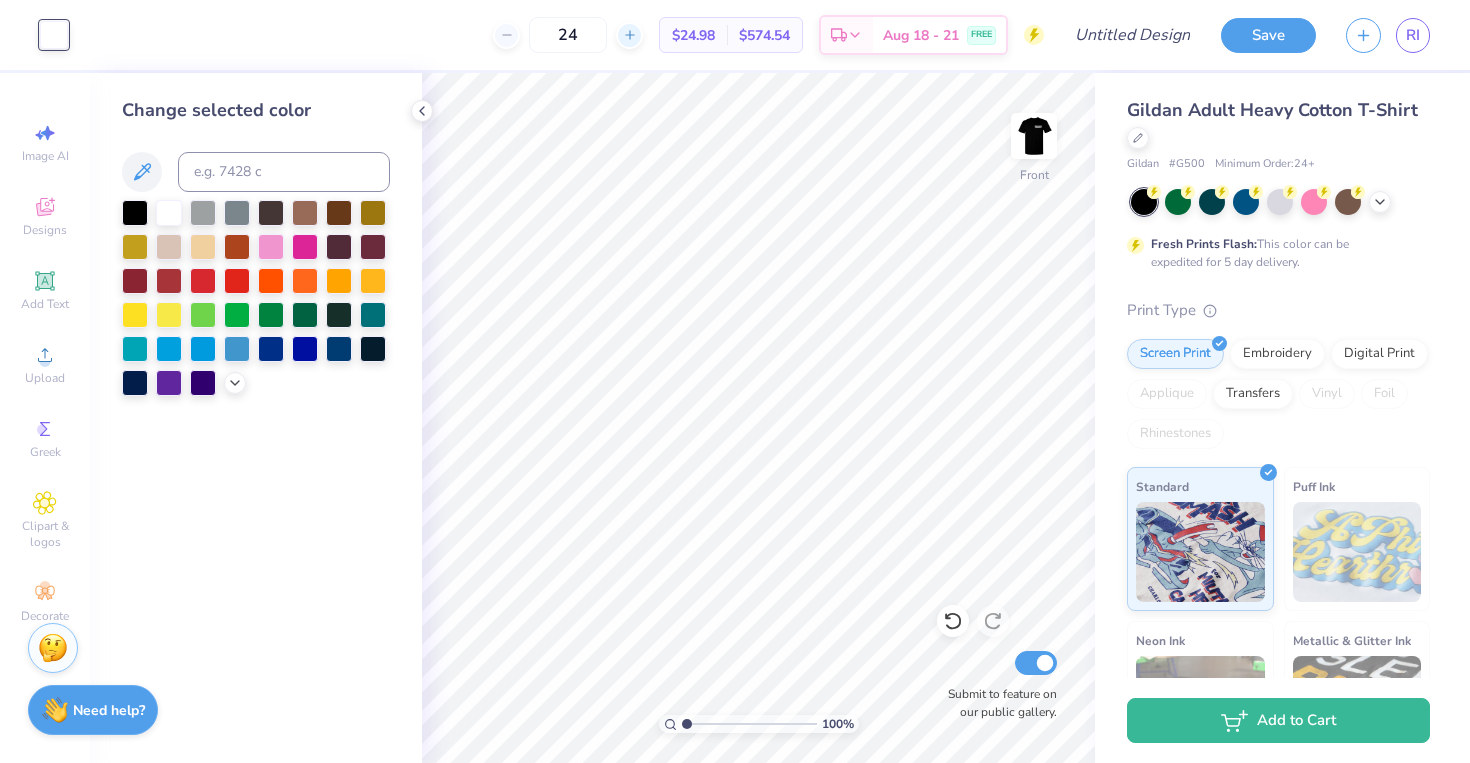 click 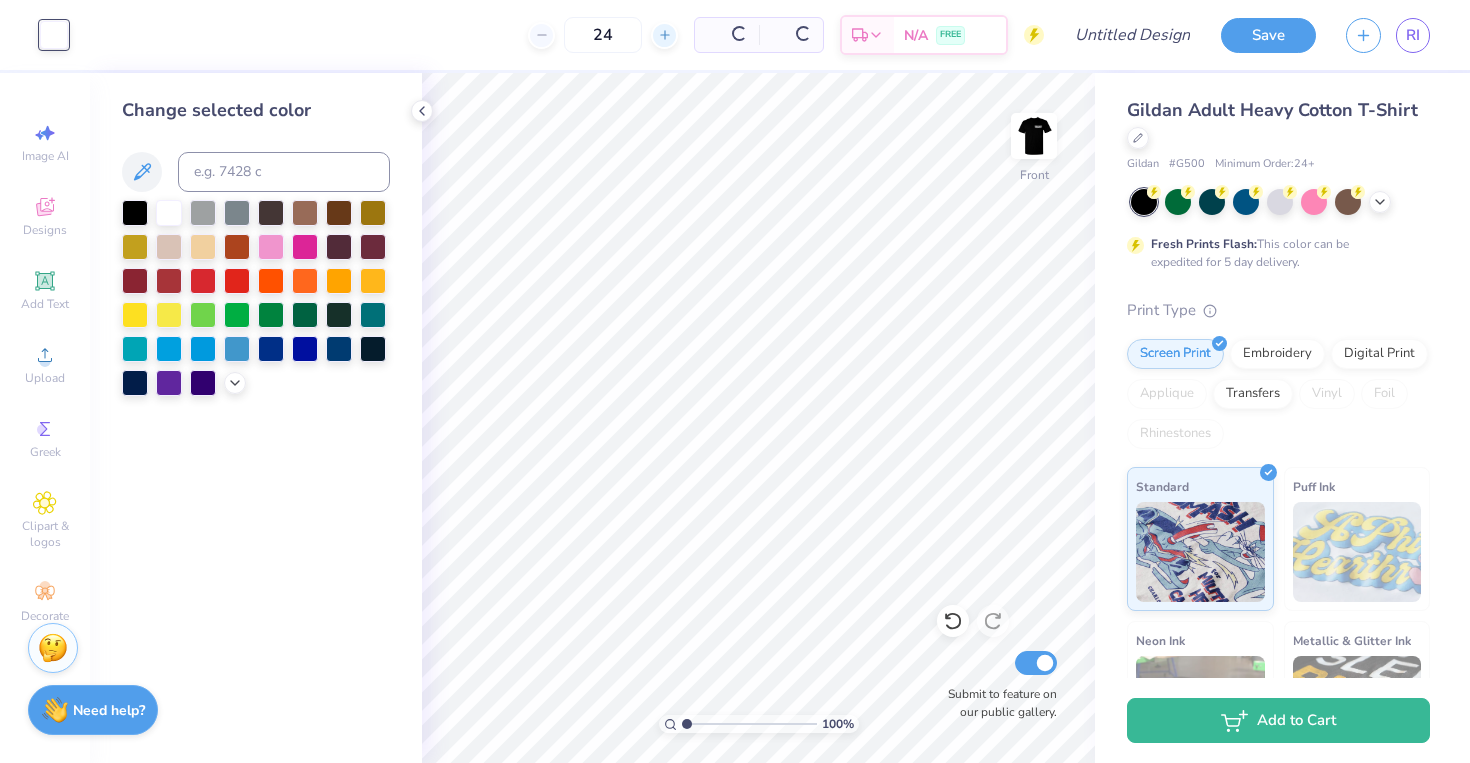 click 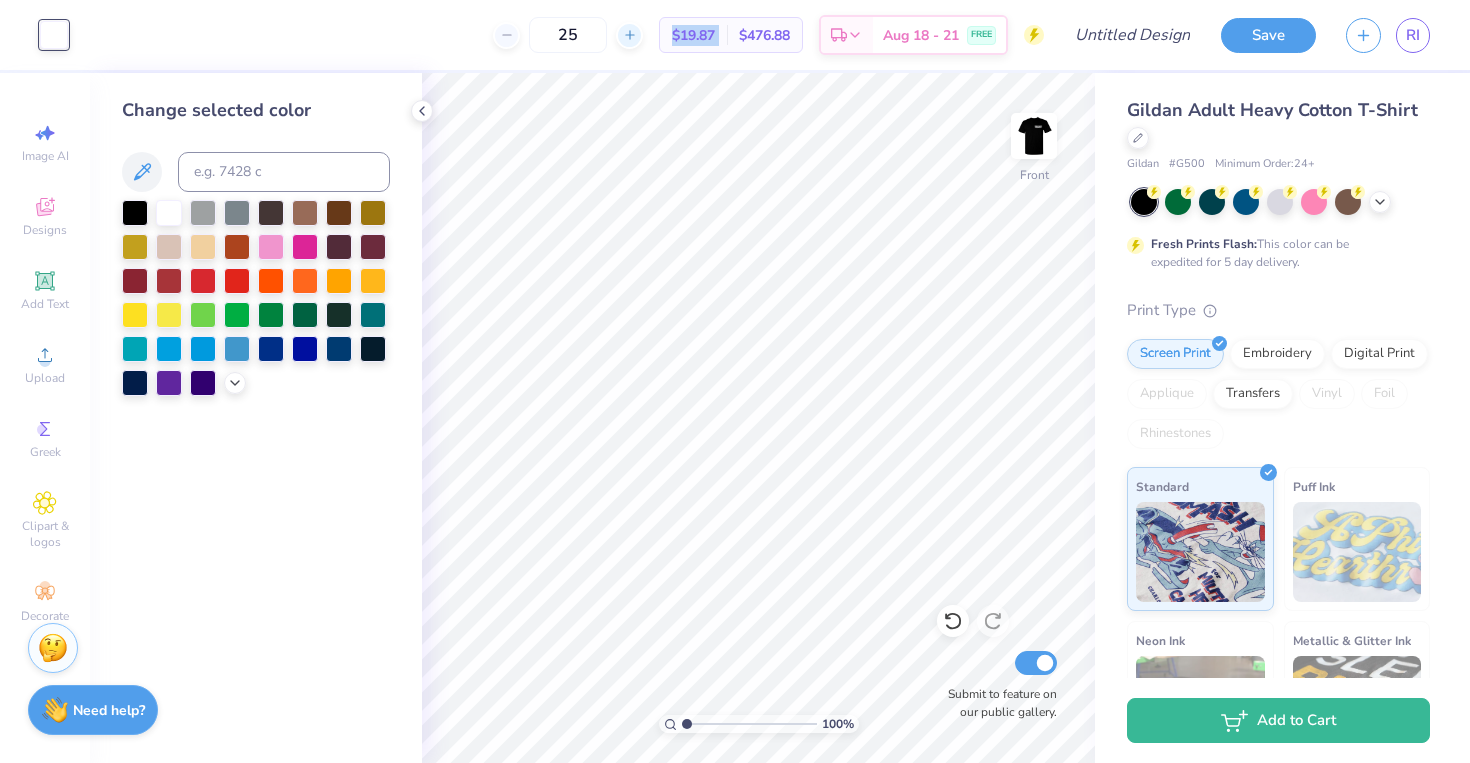 click 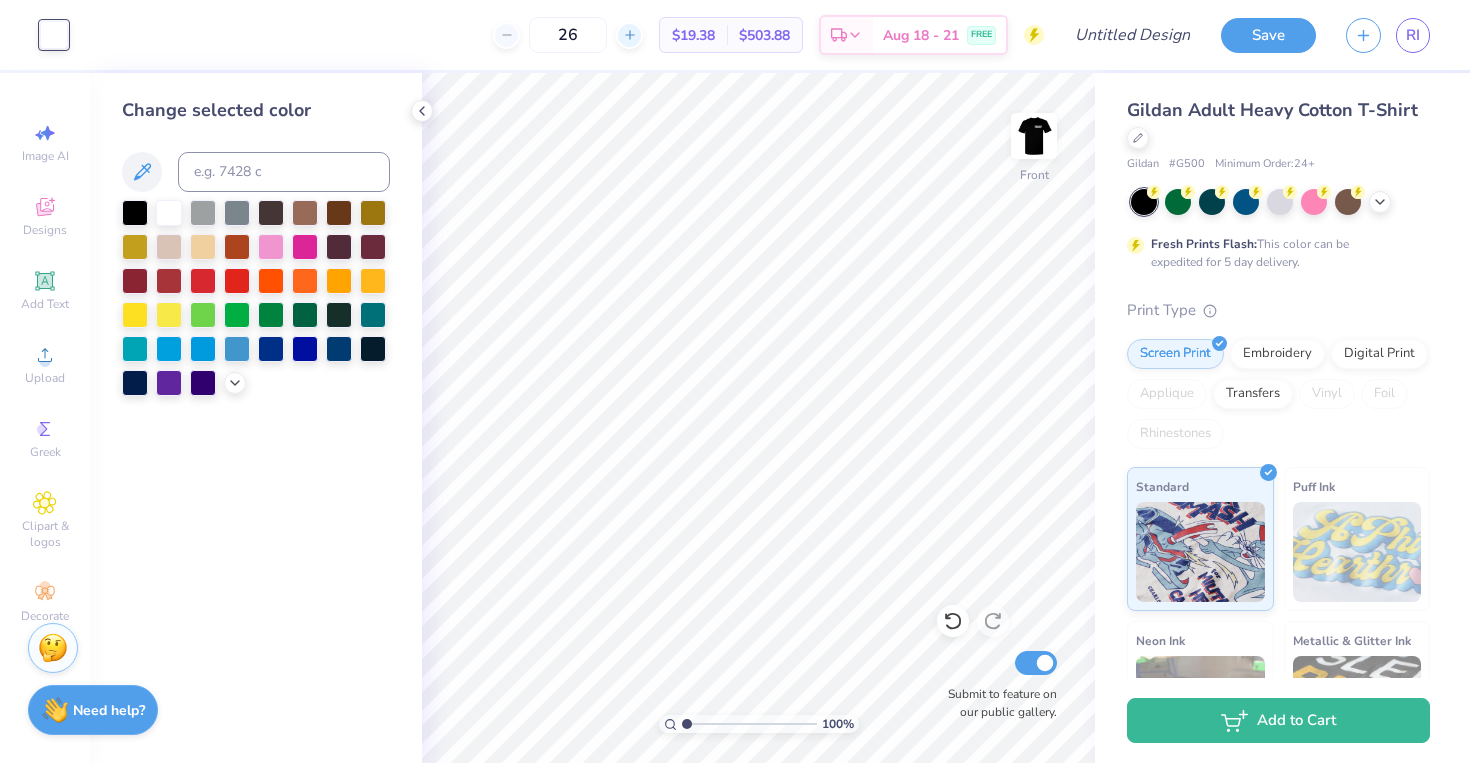 click 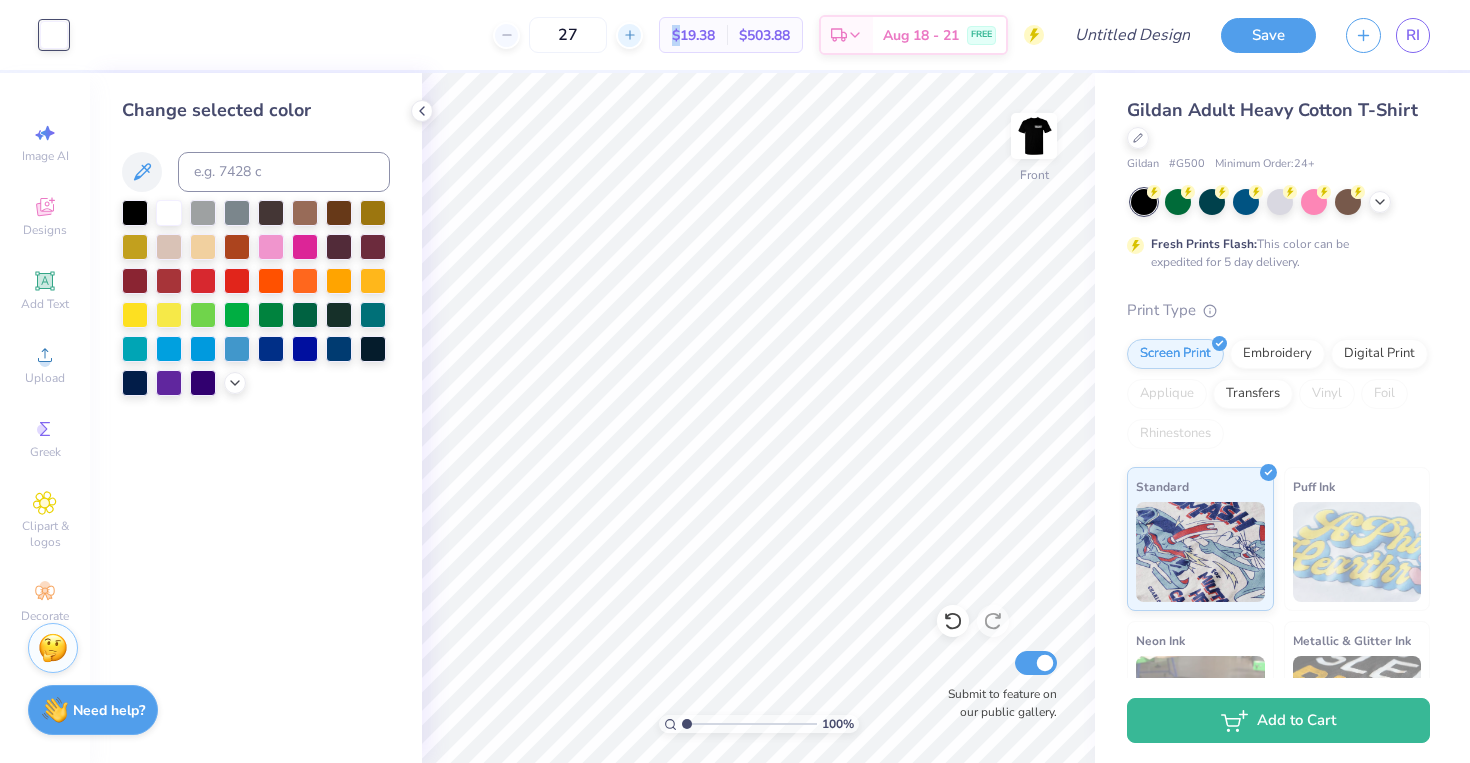 click 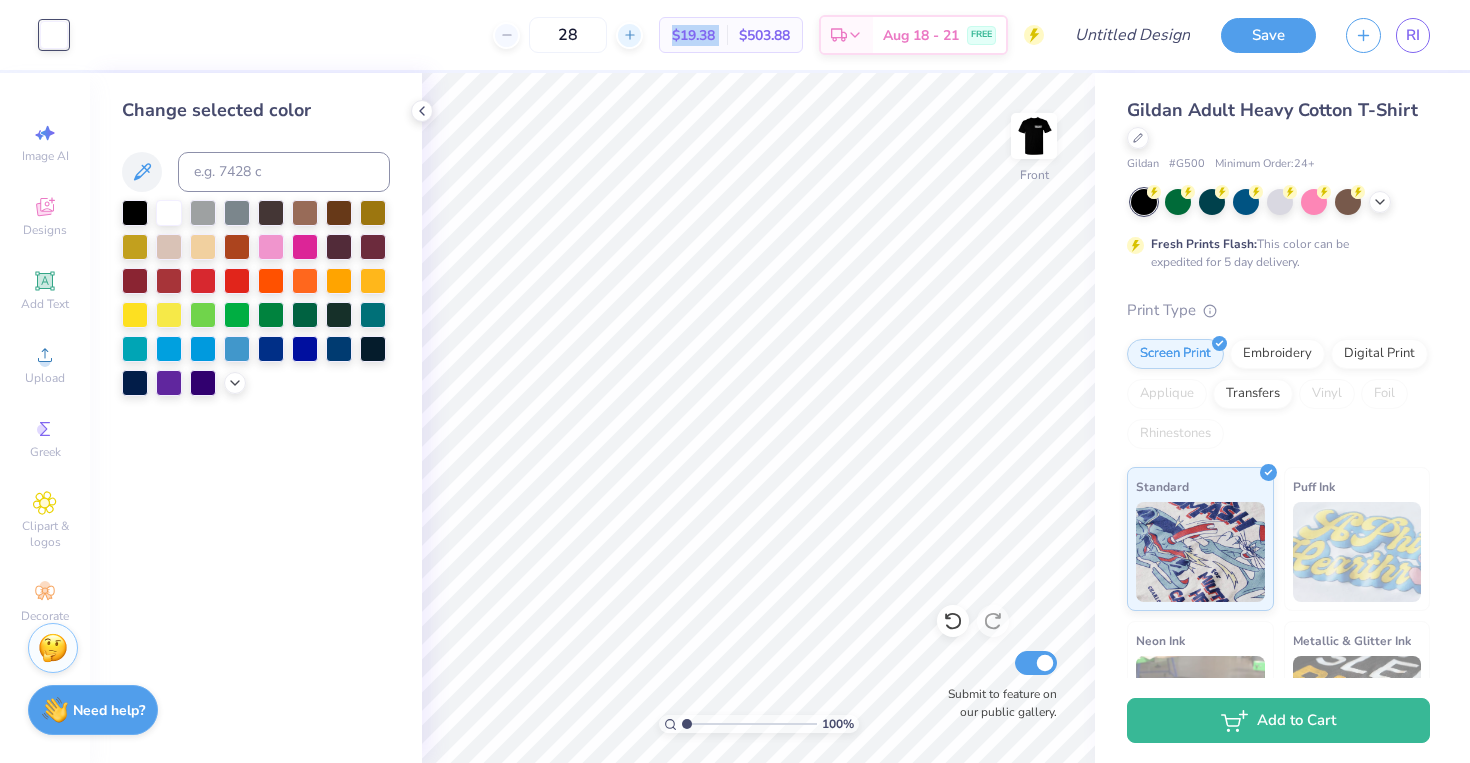 click 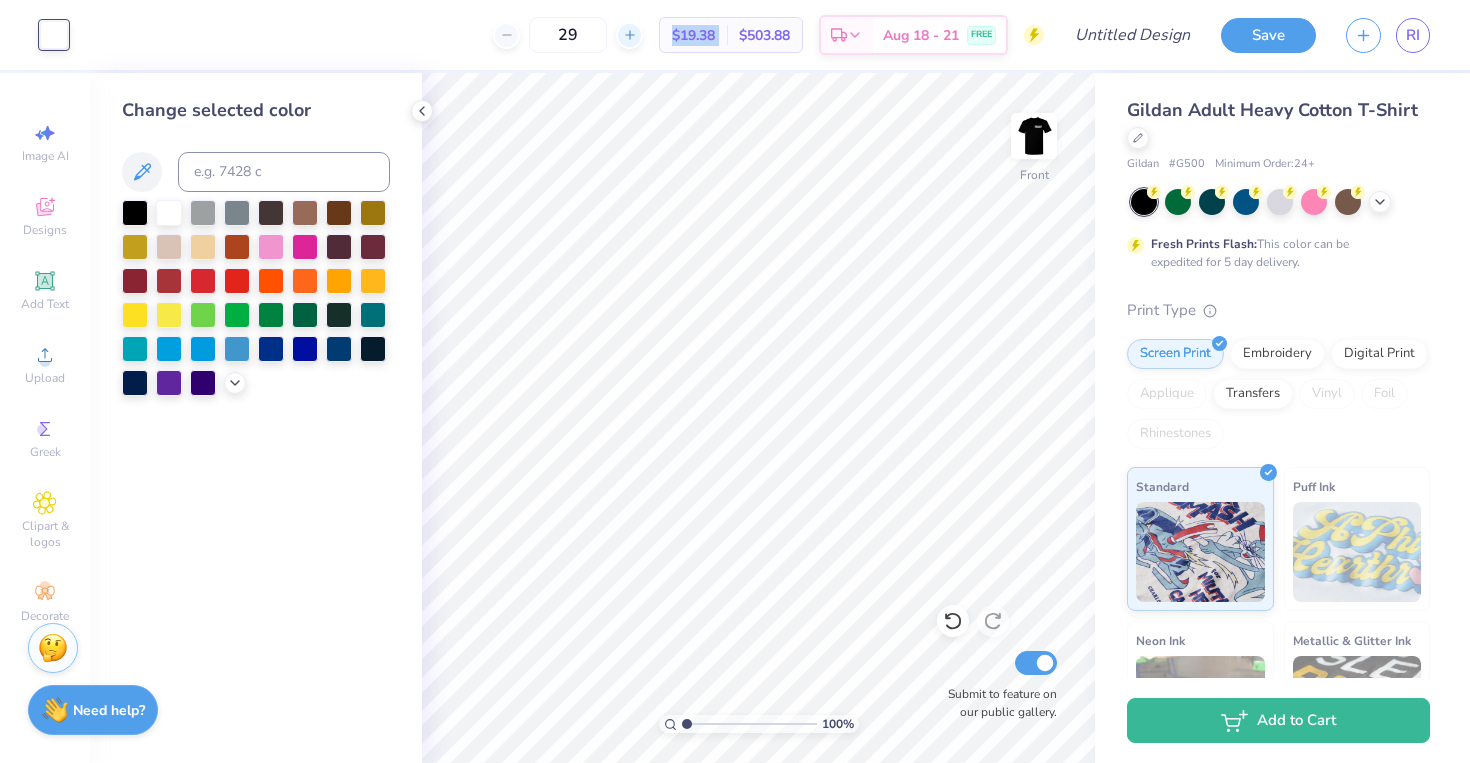 click 